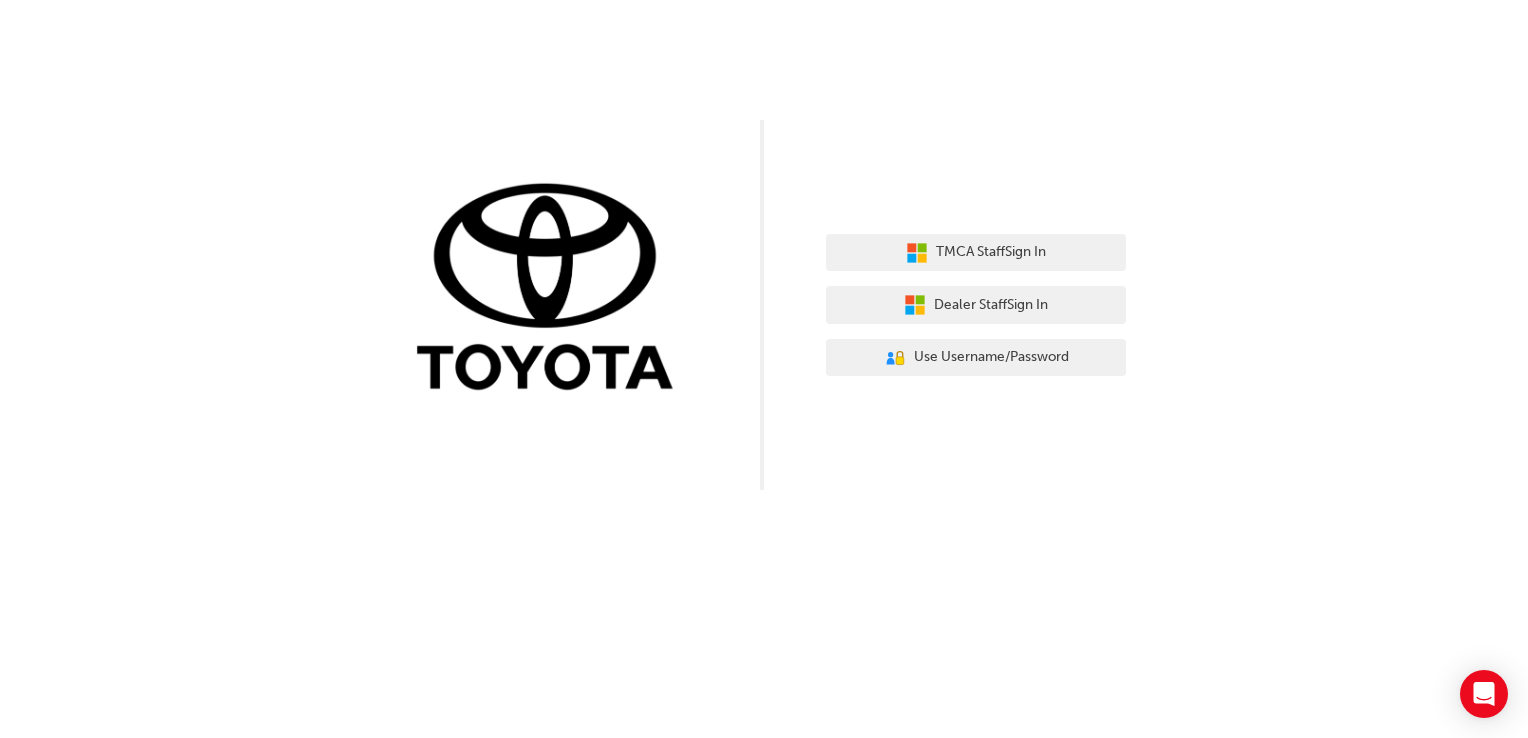 scroll, scrollTop: 0, scrollLeft: 0, axis: both 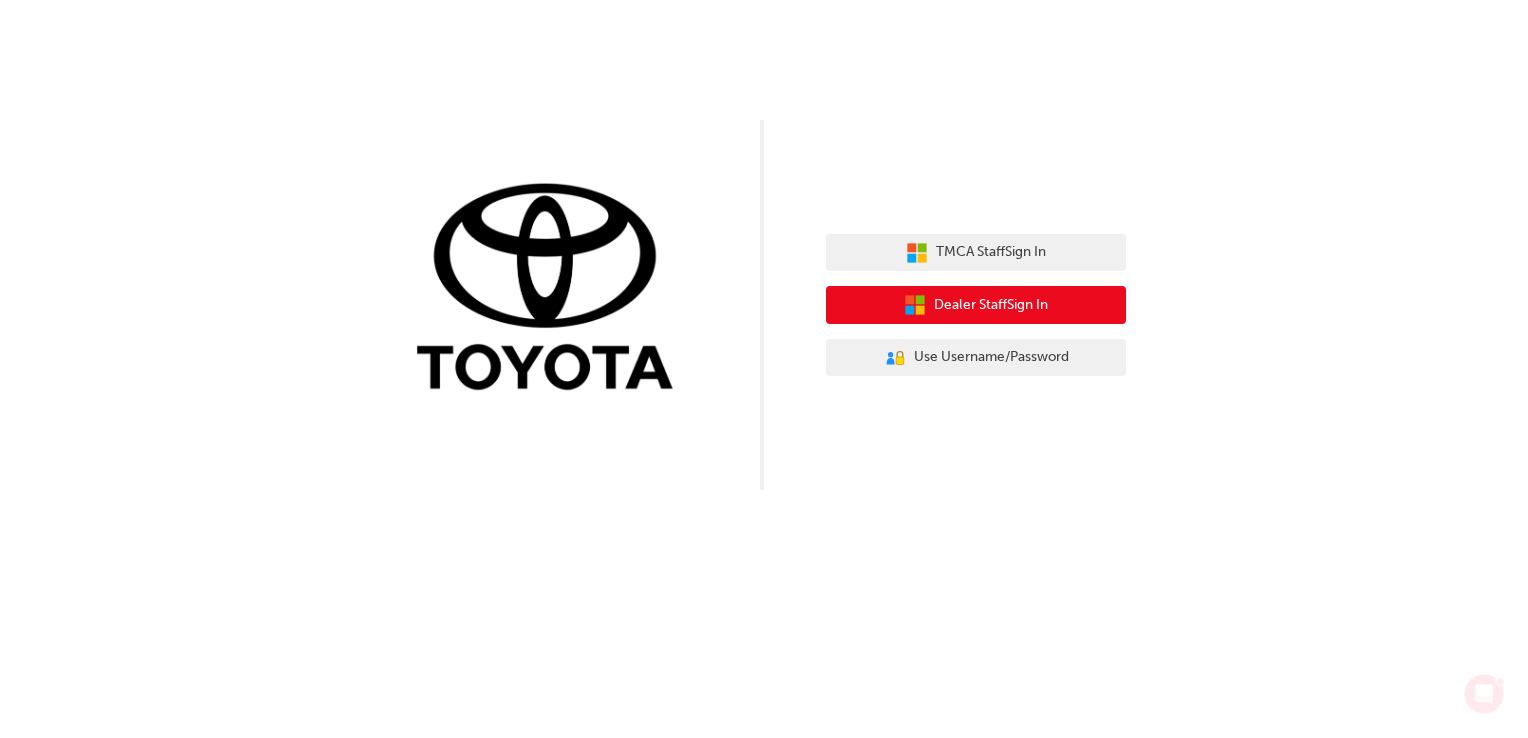 click on "Dealer Staff  Sign In" at bounding box center (991, 305) 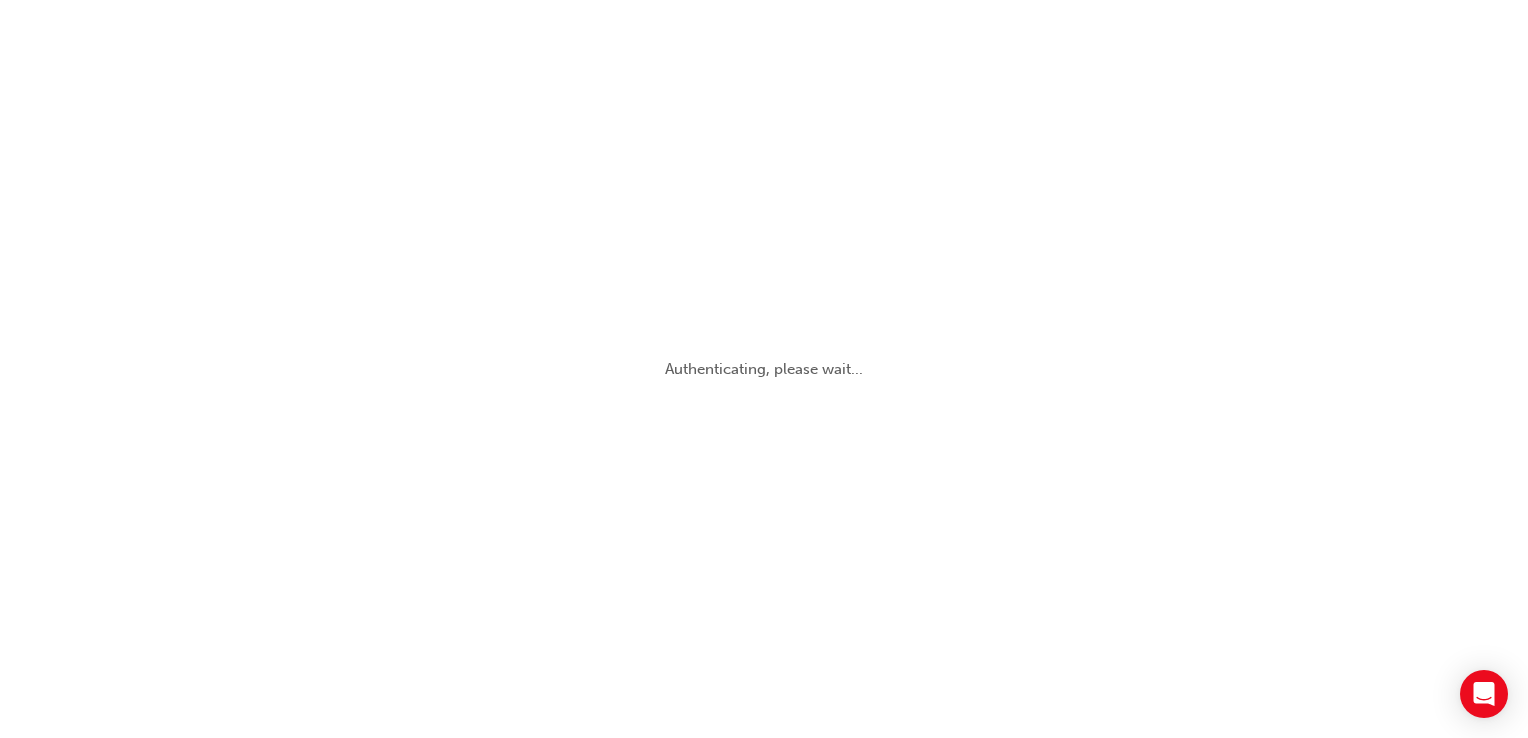 scroll, scrollTop: 0, scrollLeft: 0, axis: both 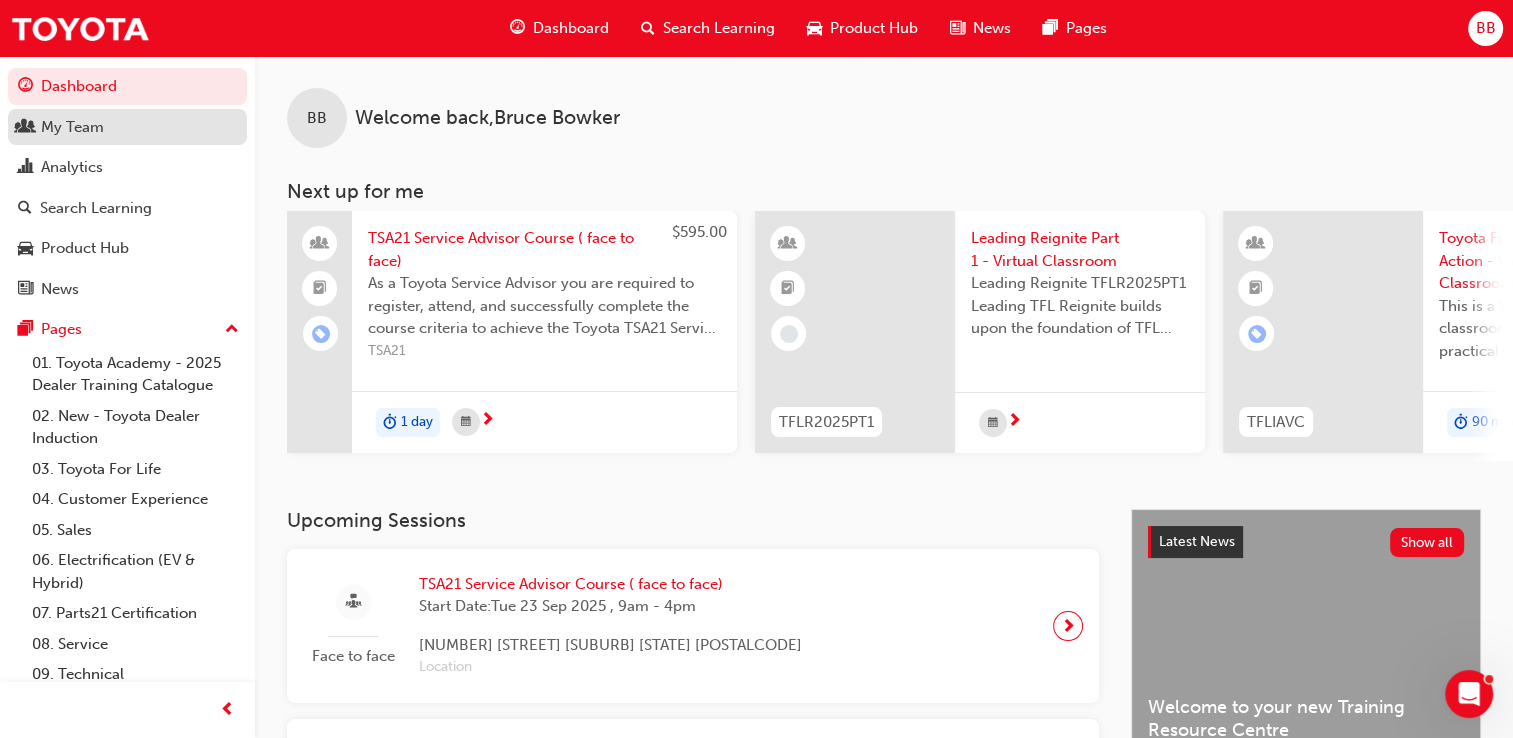 click on "My Team" at bounding box center (72, 127) 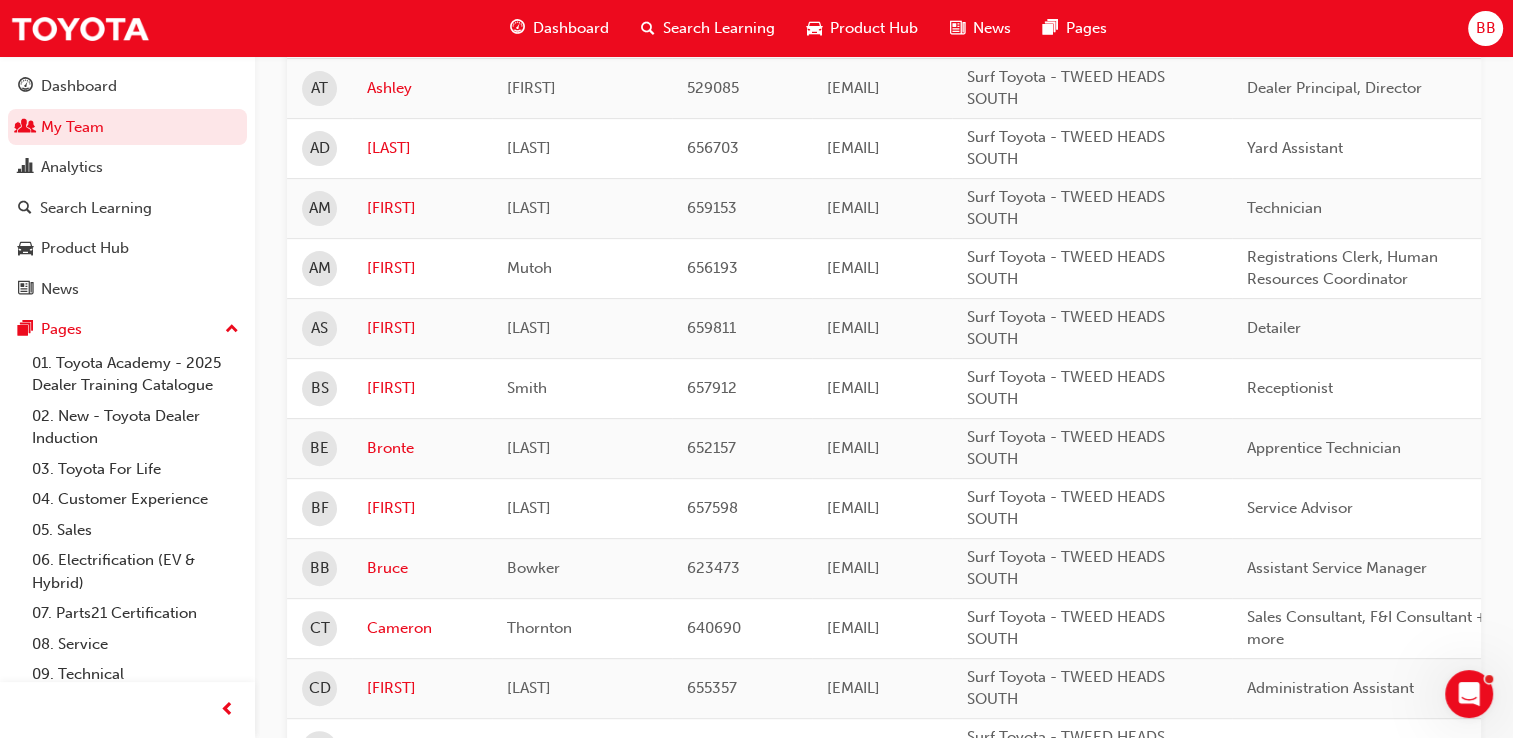 scroll, scrollTop: 693, scrollLeft: 0, axis: vertical 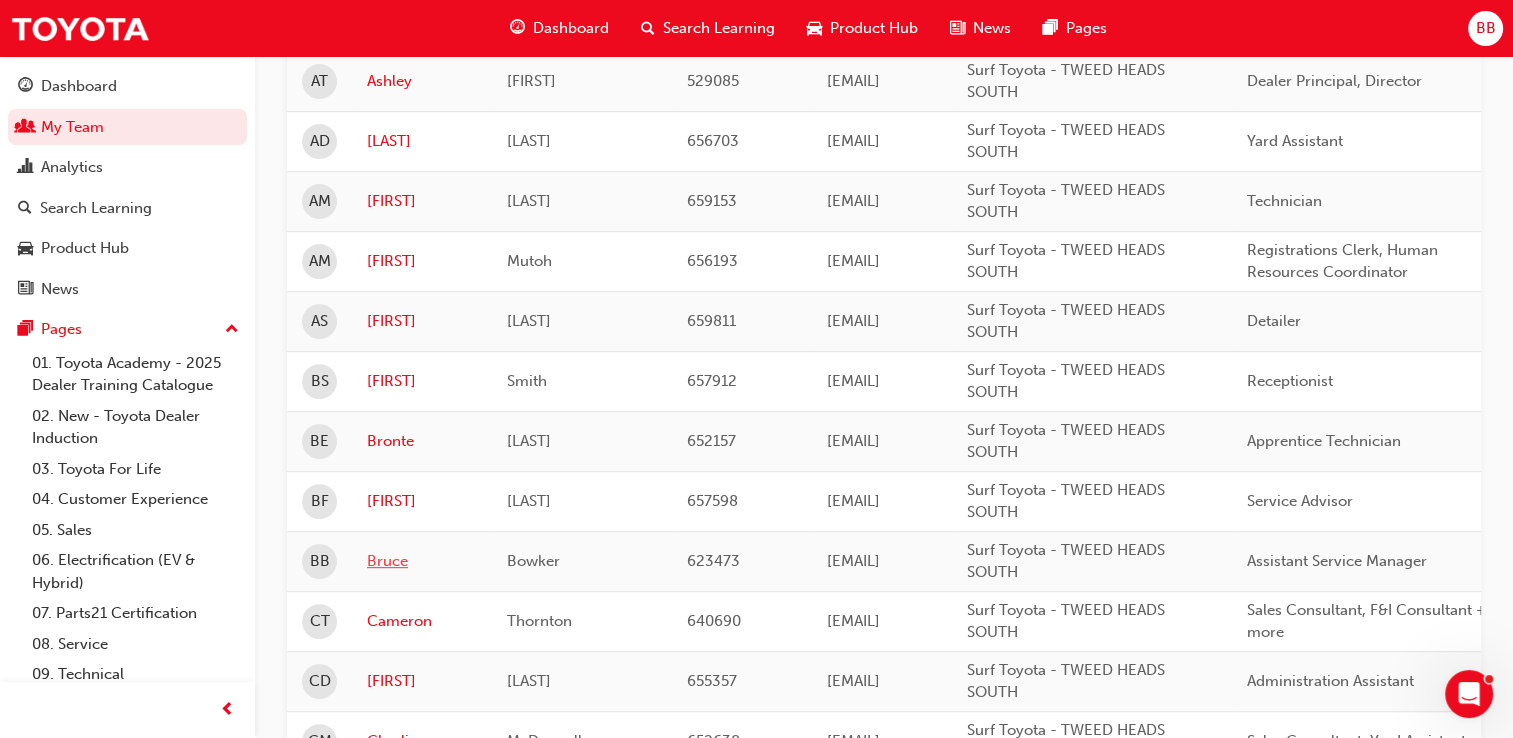 click on "Bruce" at bounding box center (422, 561) 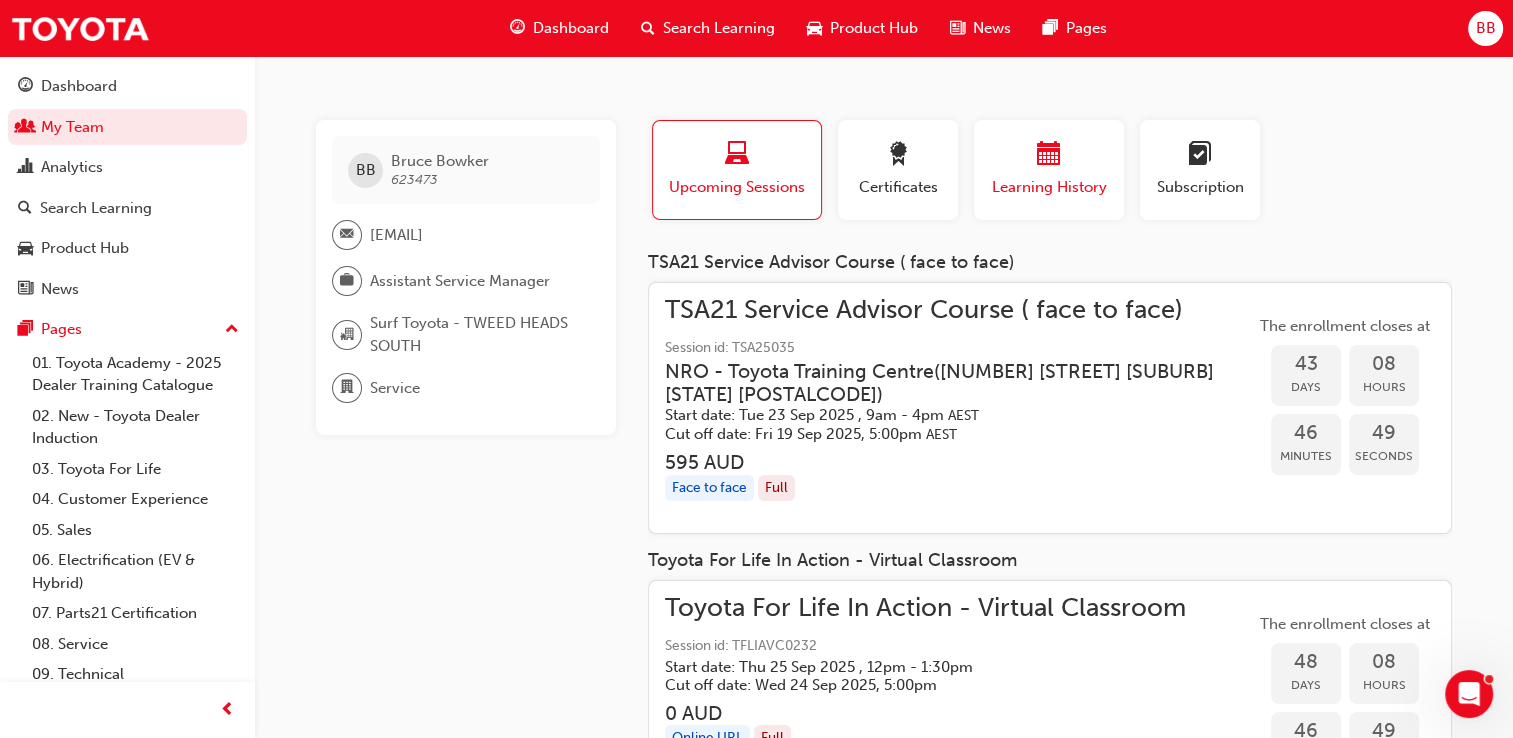 click on "Learning History" at bounding box center (1049, 187) 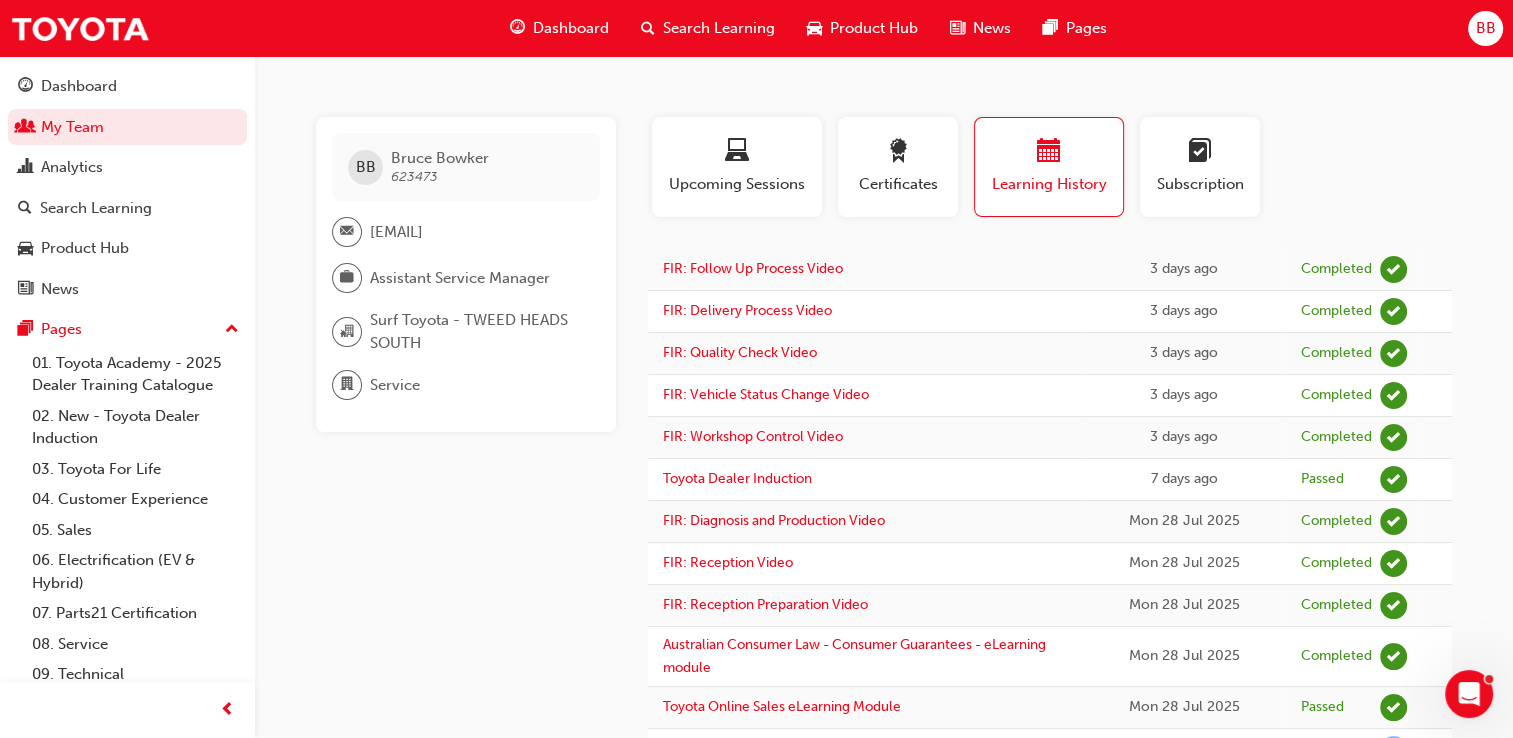 scroll, scrollTop: 0, scrollLeft: 0, axis: both 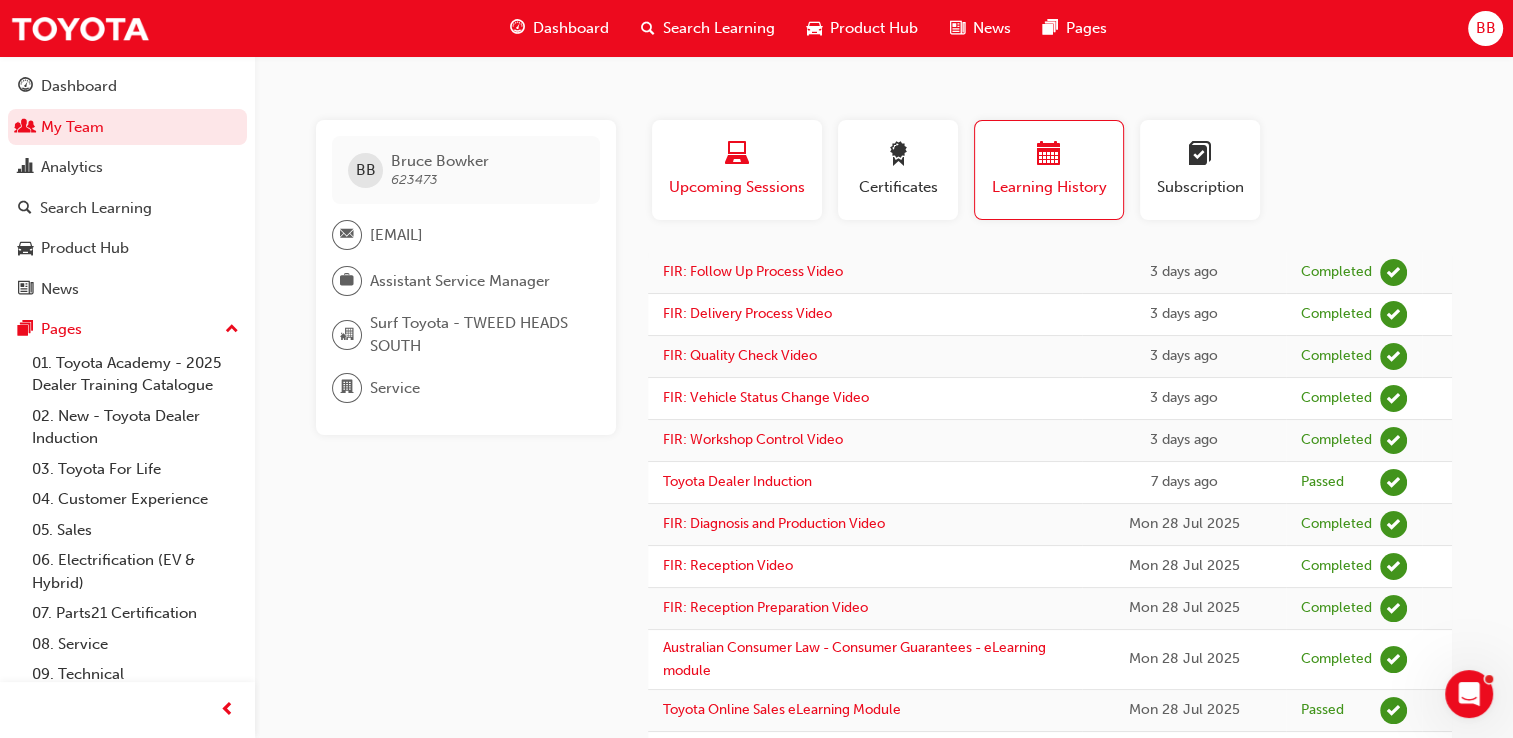 click on "Upcoming Sessions" at bounding box center [737, 187] 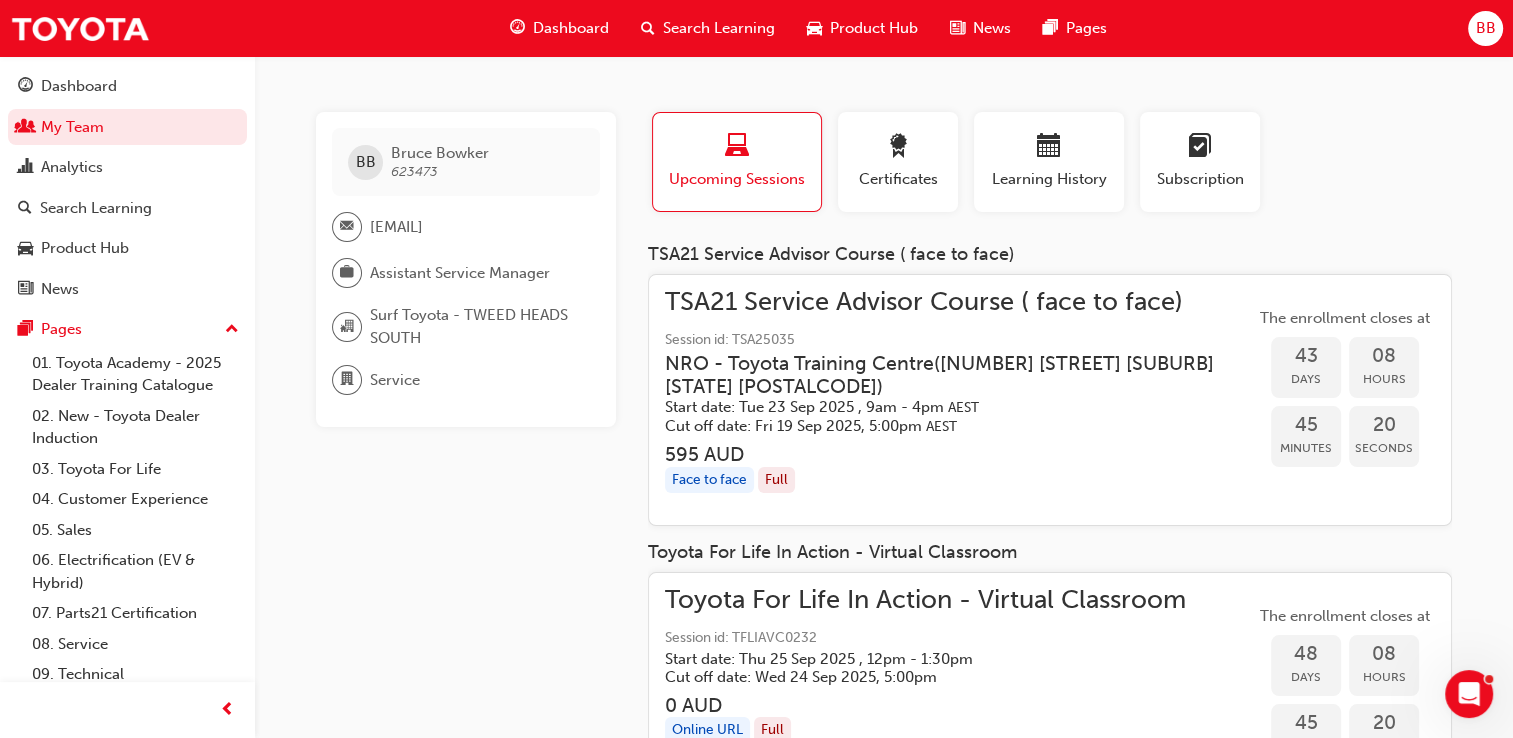 scroll, scrollTop: 0, scrollLeft: 0, axis: both 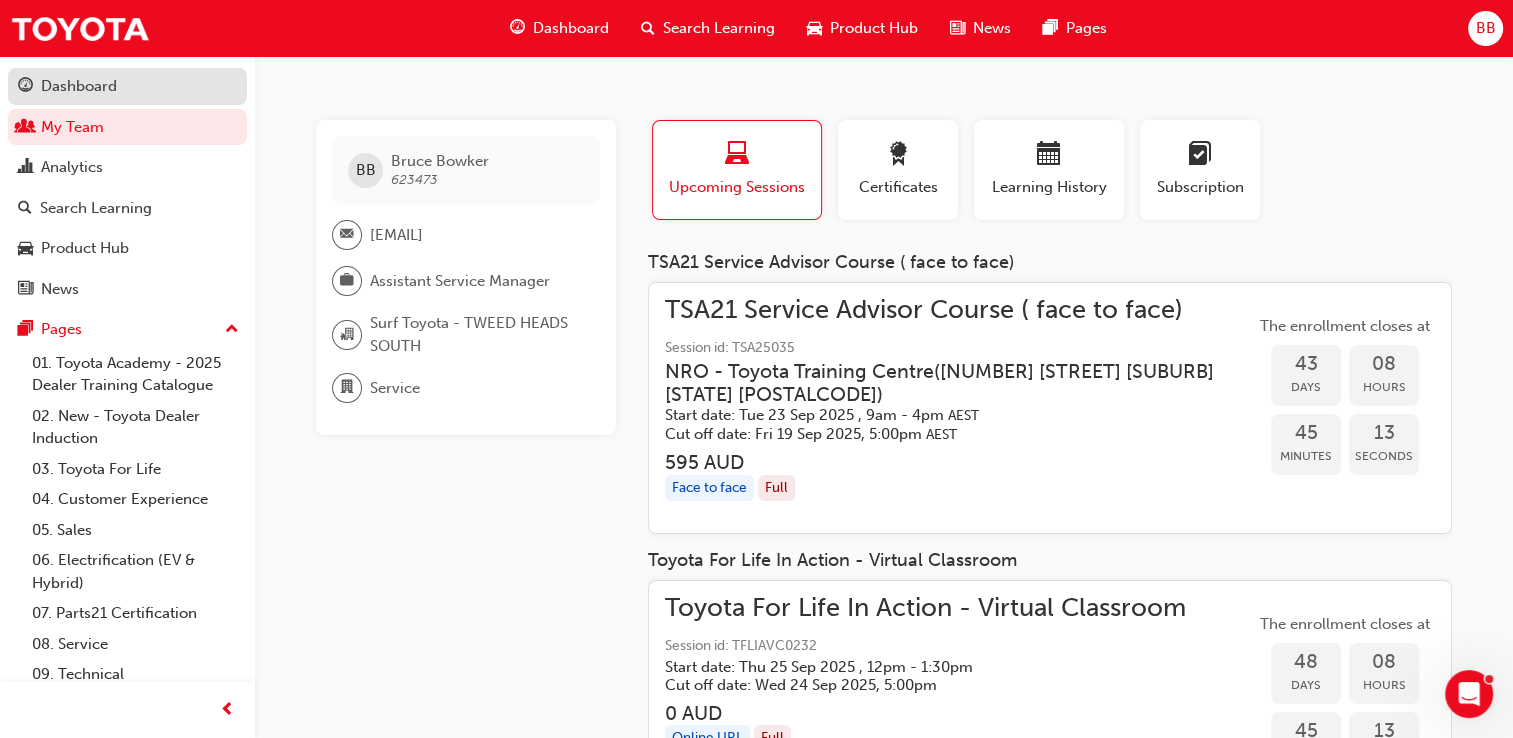 click on "Dashboard" at bounding box center (79, 86) 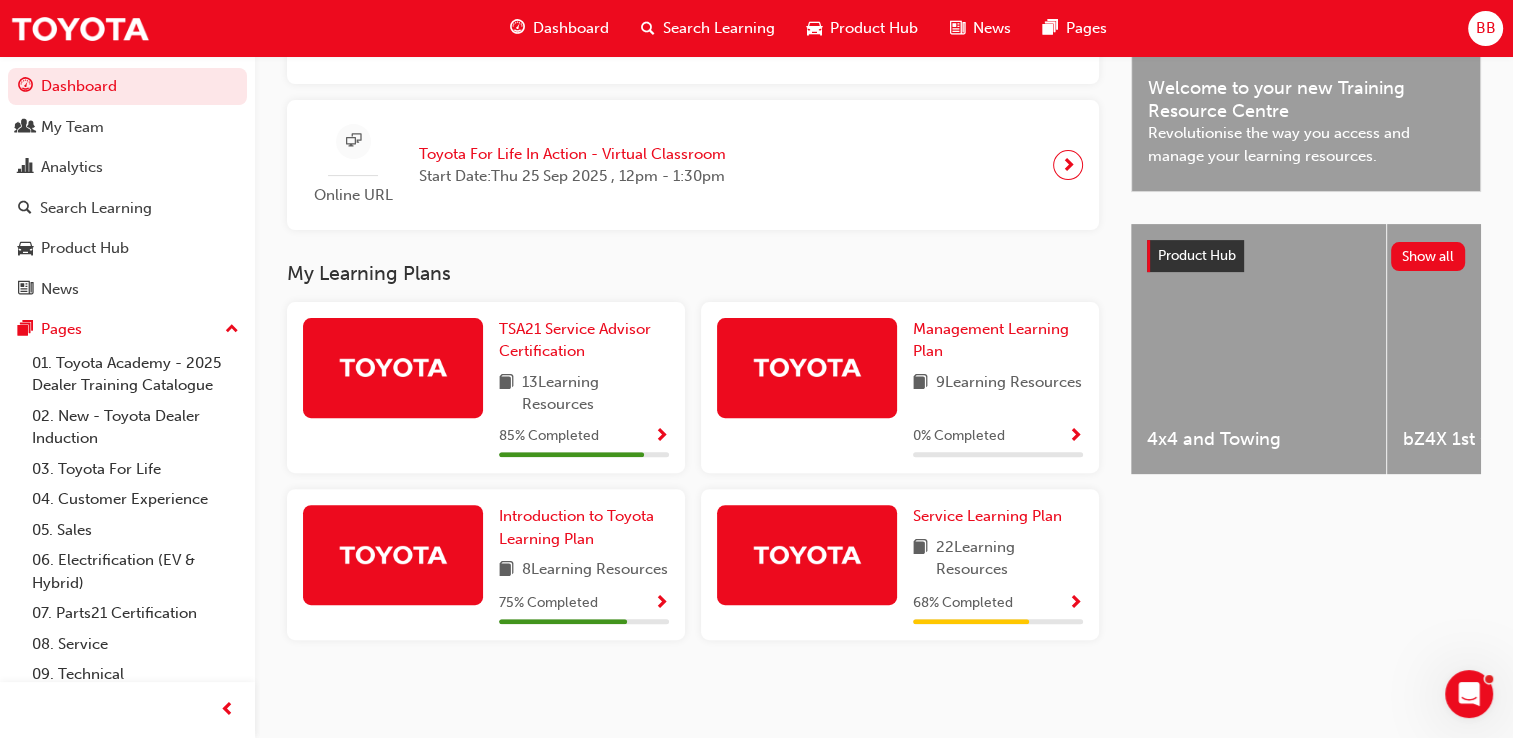 scroll, scrollTop: 646, scrollLeft: 0, axis: vertical 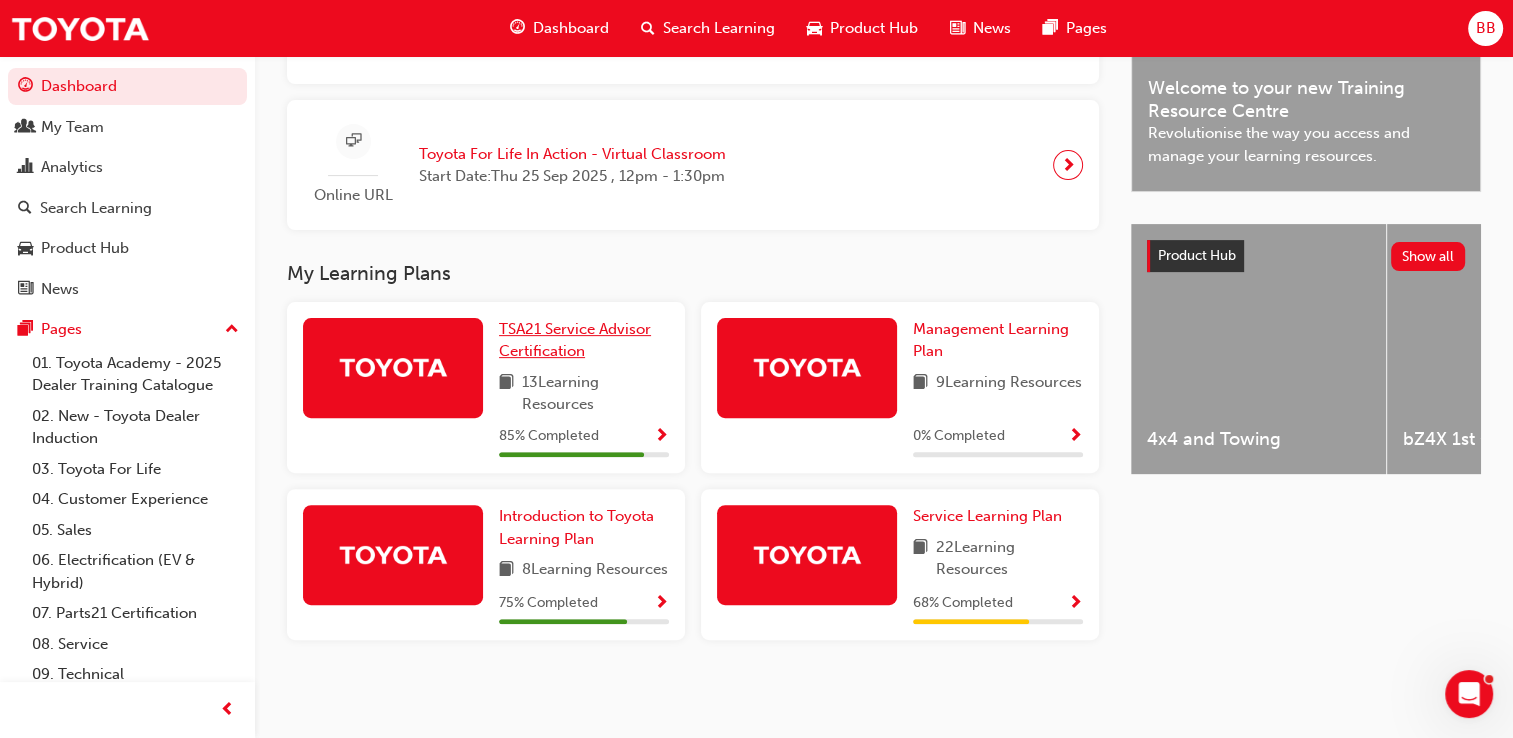 click on "TSA21 Service Advisor Certification" at bounding box center [575, 340] 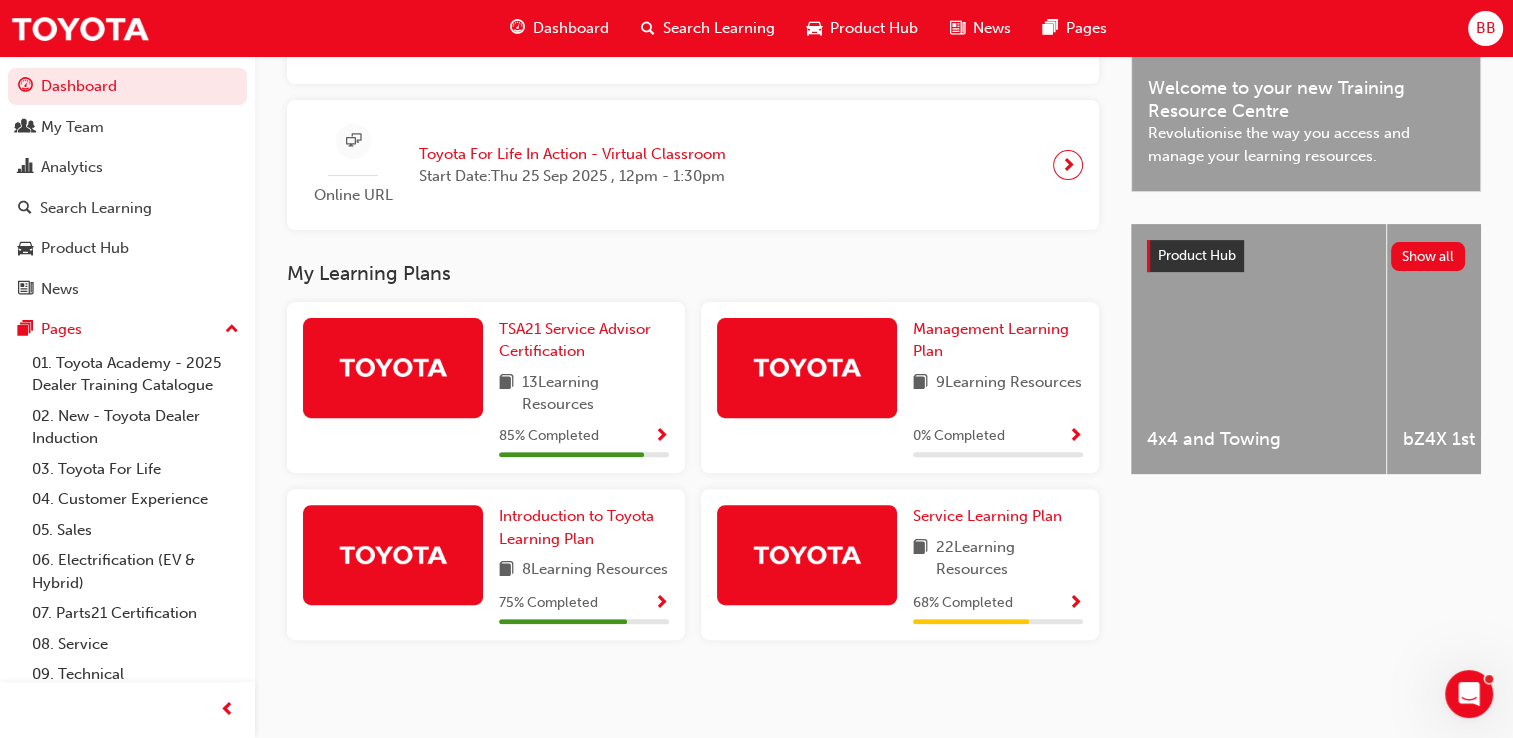 scroll, scrollTop: 646, scrollLeft: 0, axis: vertical 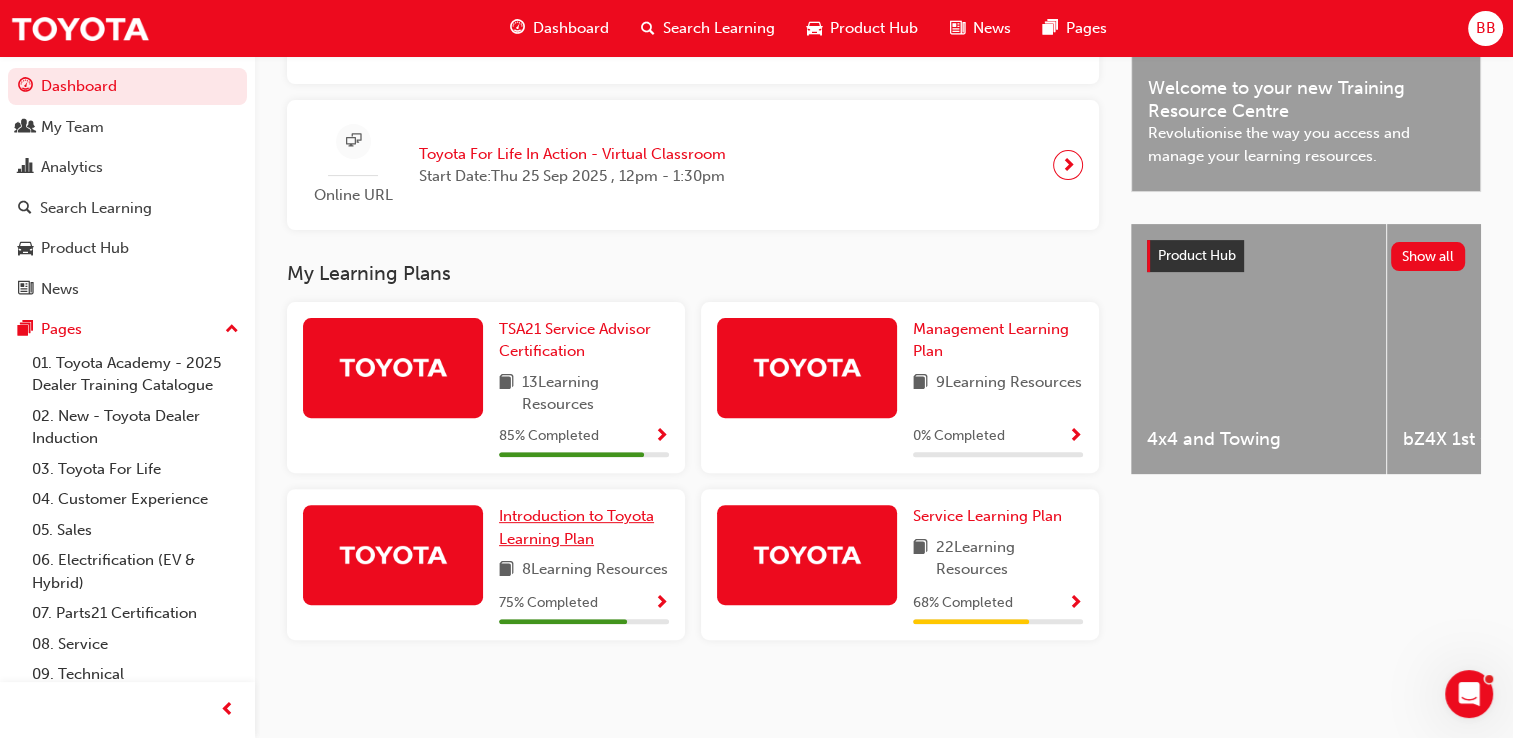 click on "Introduction to Toyota Learning Plan" at bounding box center (576, 527) 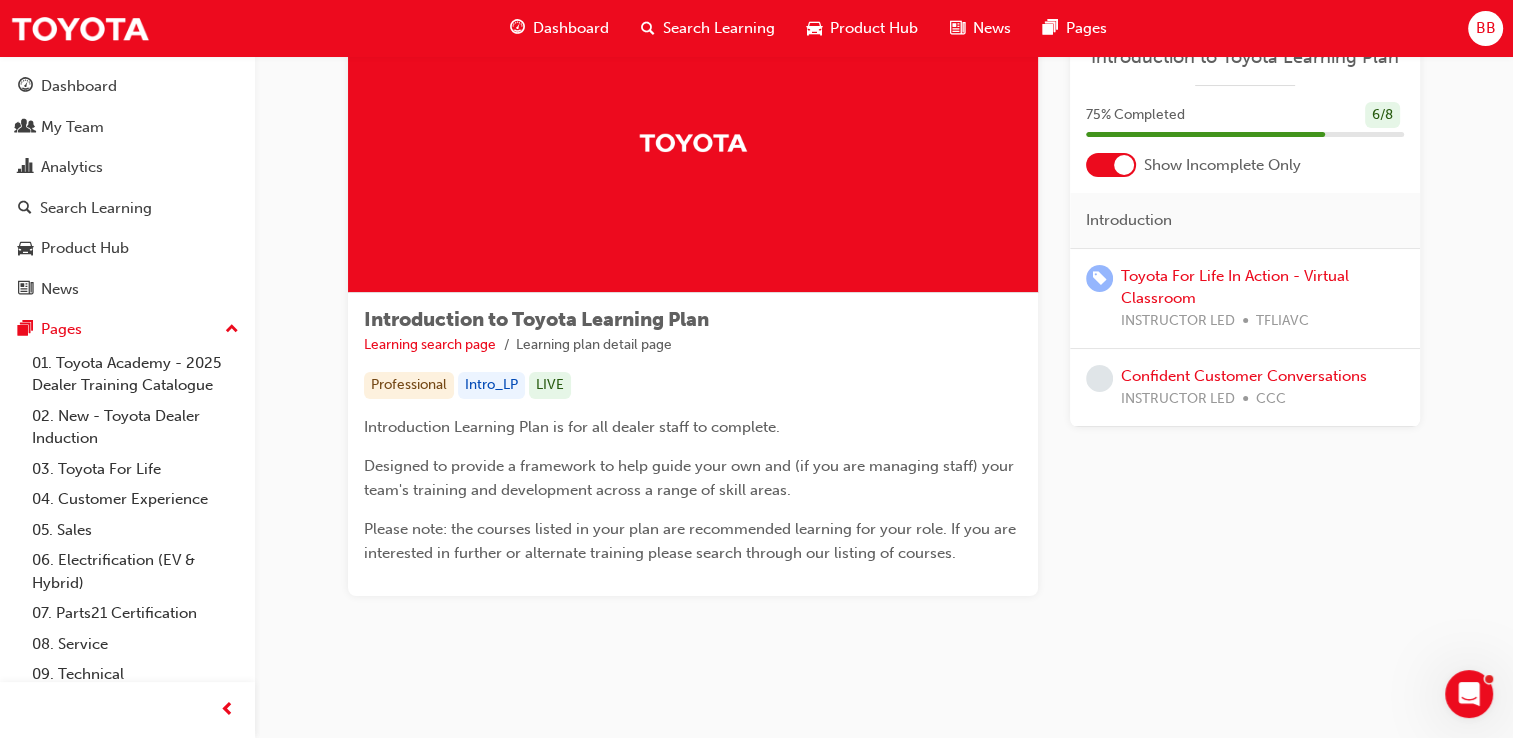scroll, scrollTop: 113, scrollLeft: 0, axis: vertical 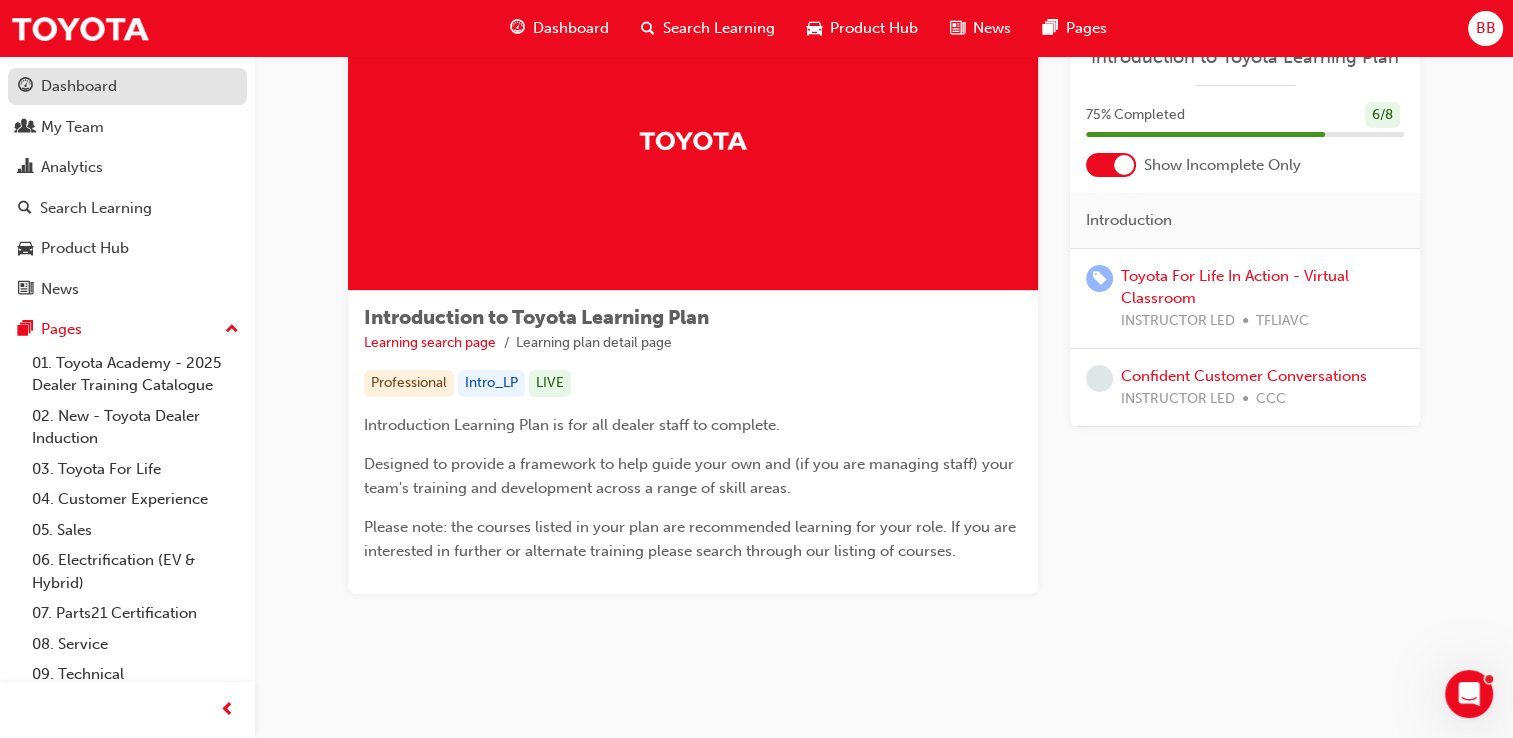 click on "Dashboard" at bounding box center (79, 86) 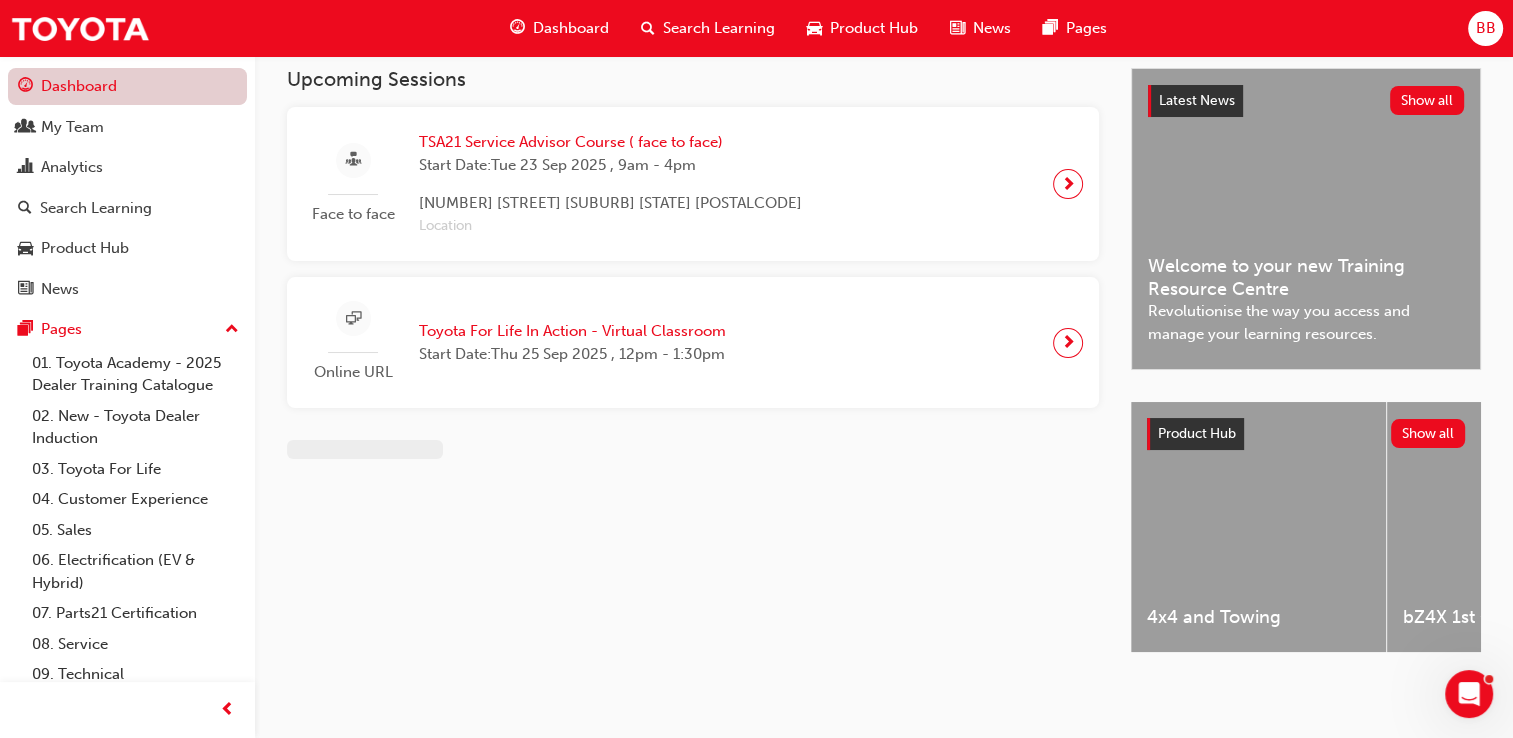 scroll, scrollTop: 113, scrollLeft: 0, axis: vertical 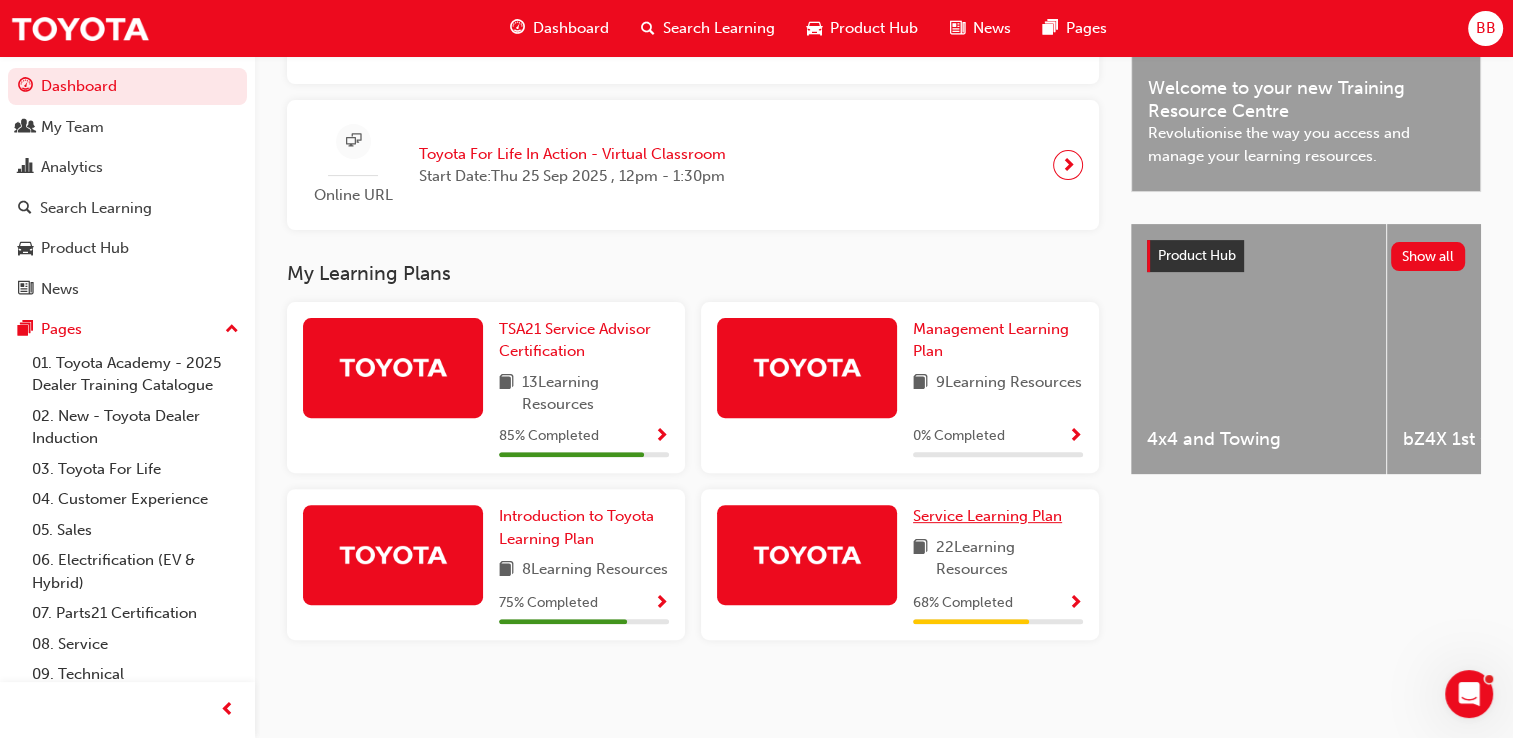 click on "Service Learning Plan" at bounding box center [987, 516] 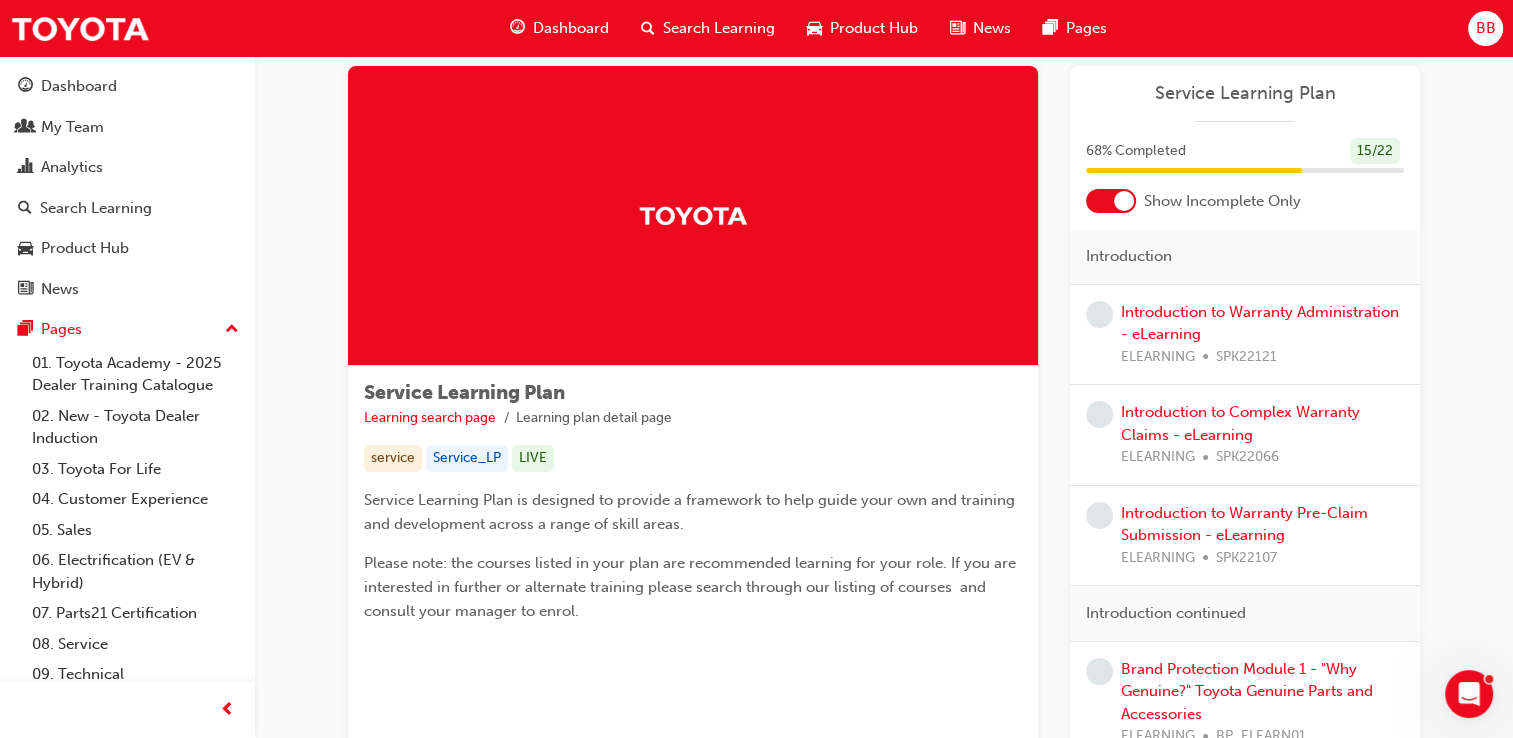 scroll, scrollTop: 0, scrollLeft: 0, axis: both 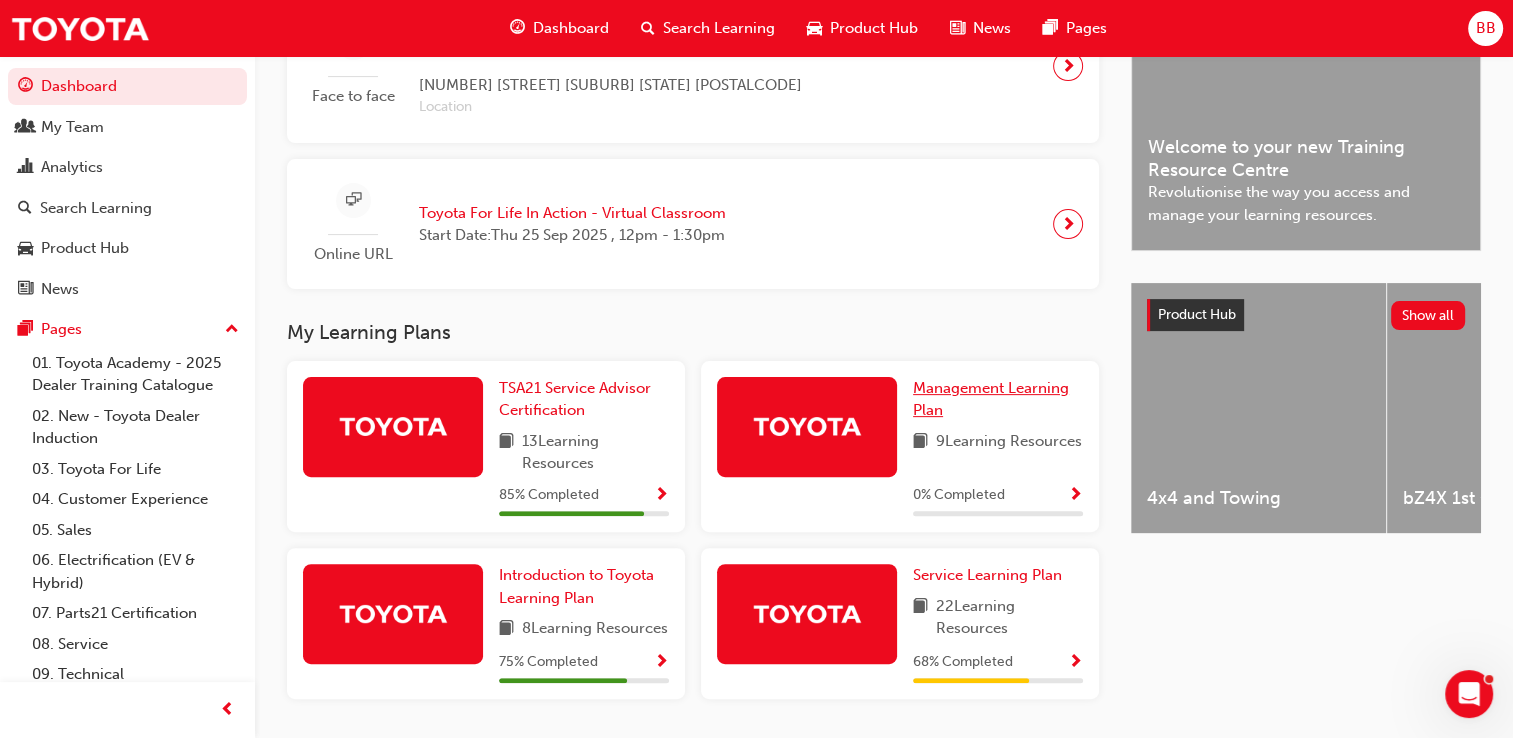 click on "Management Learning Plan" at bounding box center (991, 399) 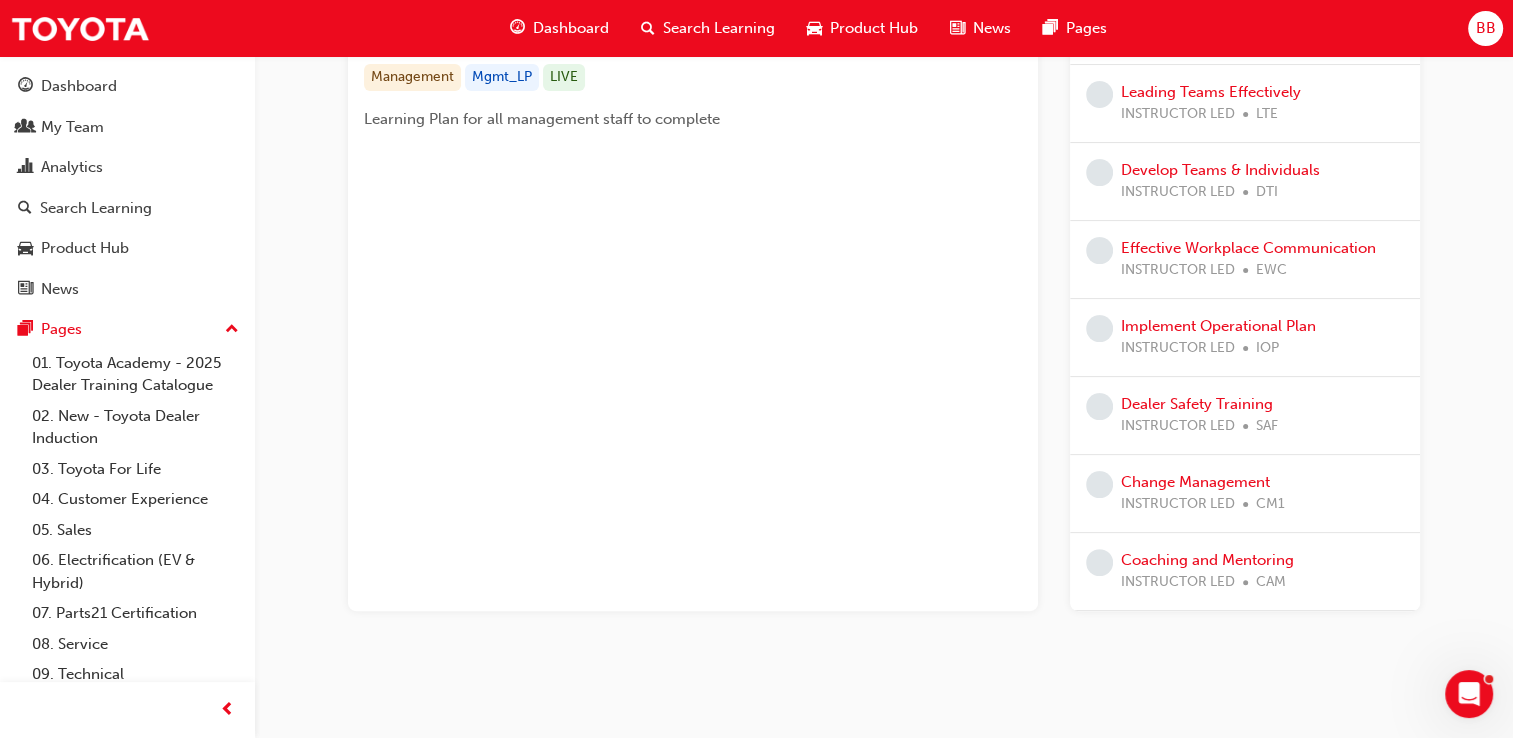 scroll, scrollTop: 435, scrollLeft: 0, axis: vertical 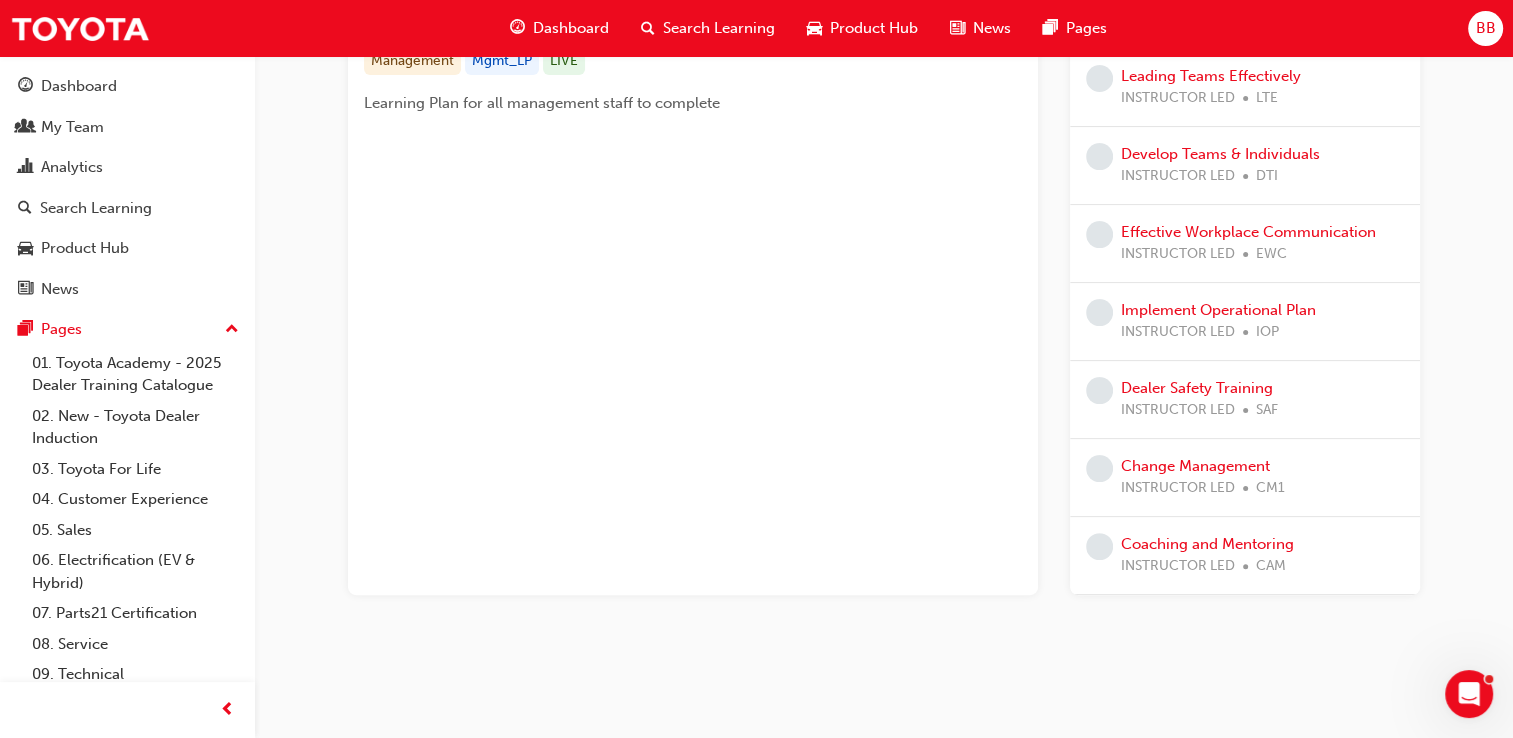 click on "Dashboard Search Learning Product Hub News Pages BB" at bounding box center [756, 28] 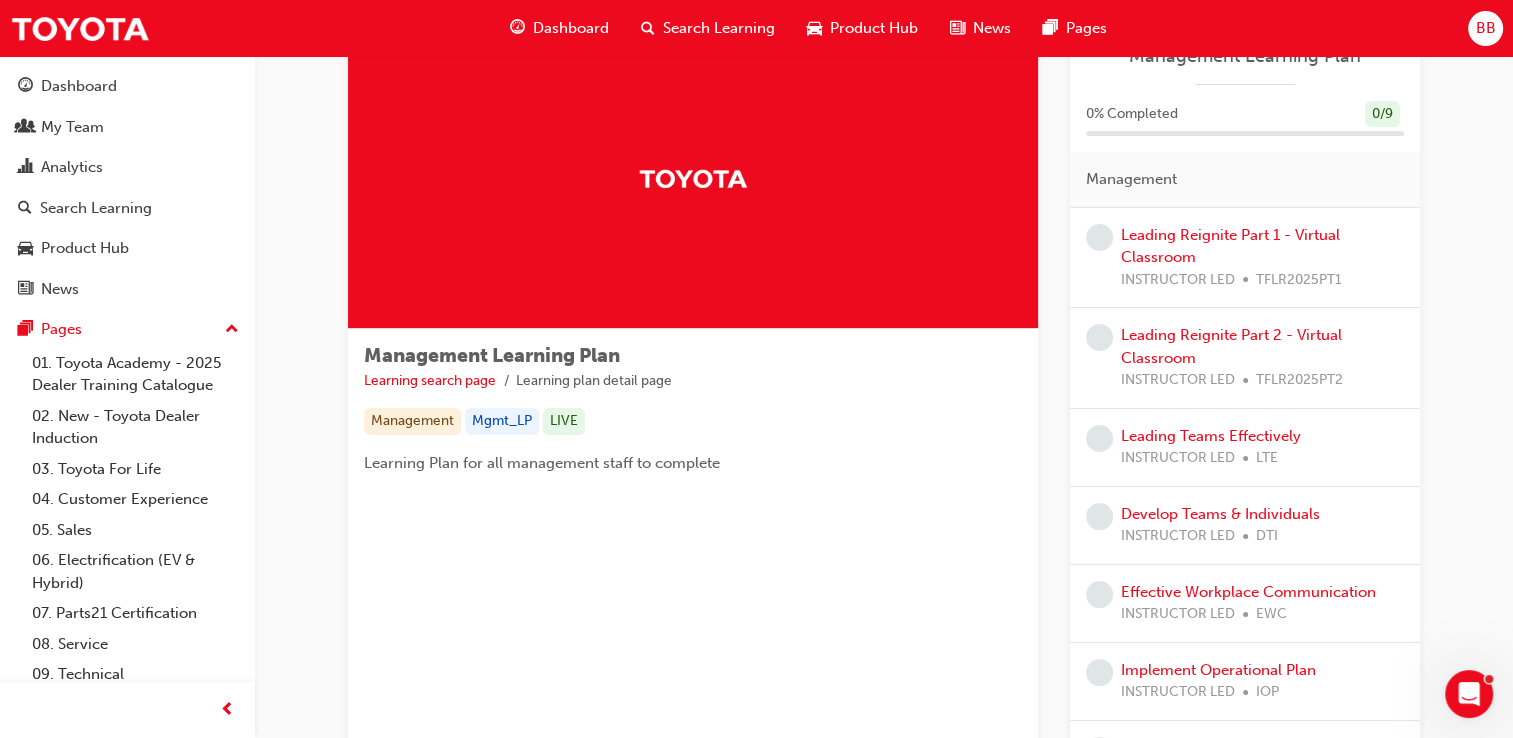 scroll, scrollTop: 0, scrollLeft: 0, axis: both 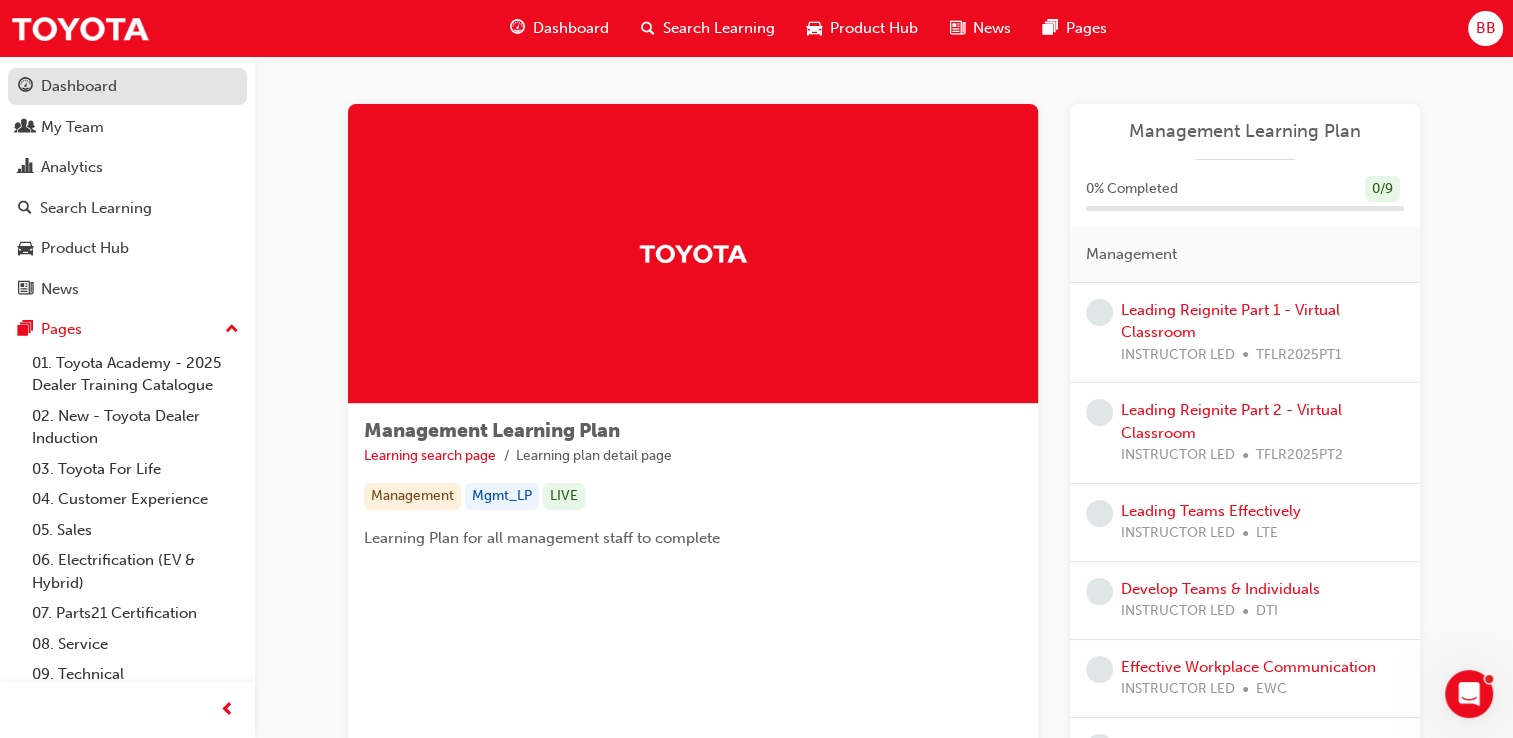 click on "Dashboard" at bounding box center [79, 86] 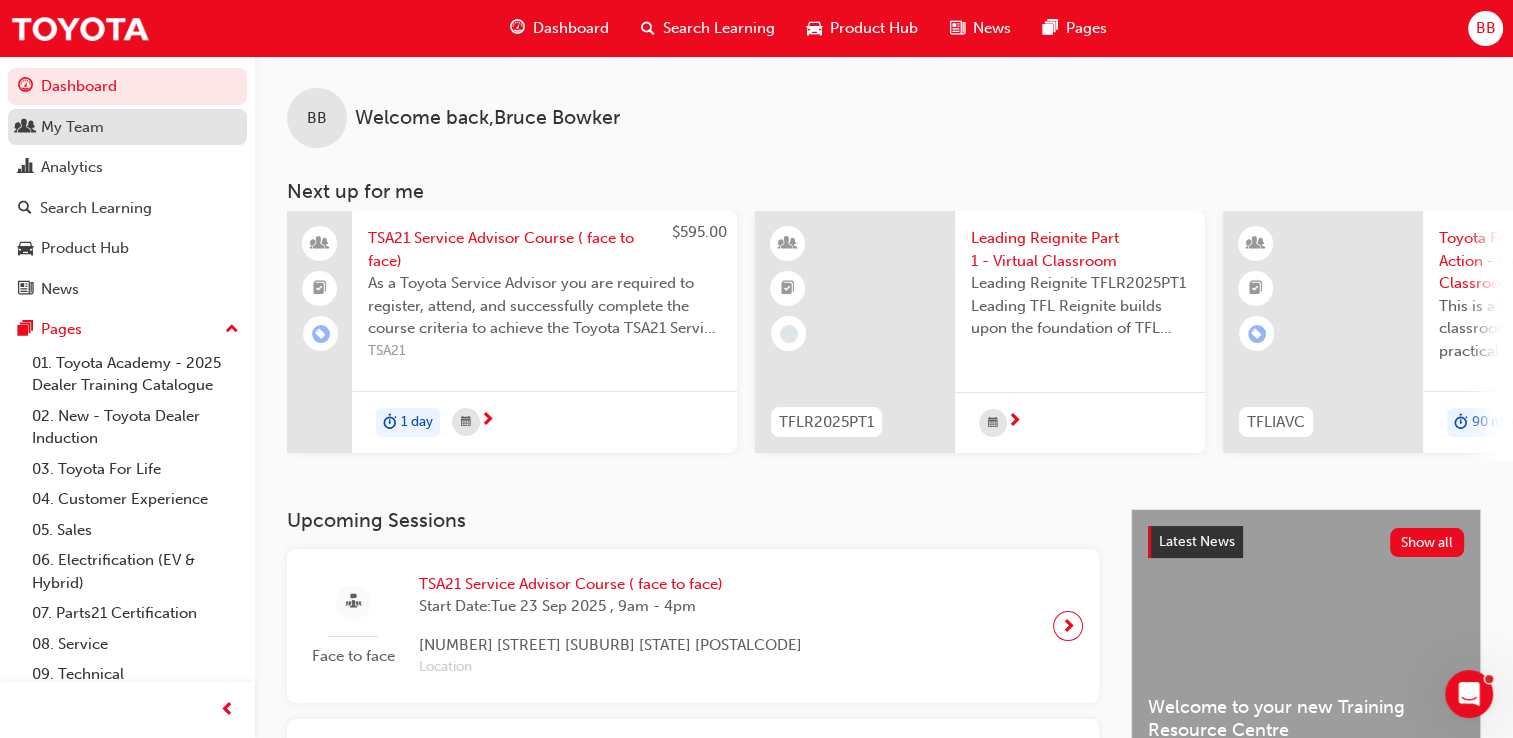 click on "My Team" at bounding box center (72, 127) 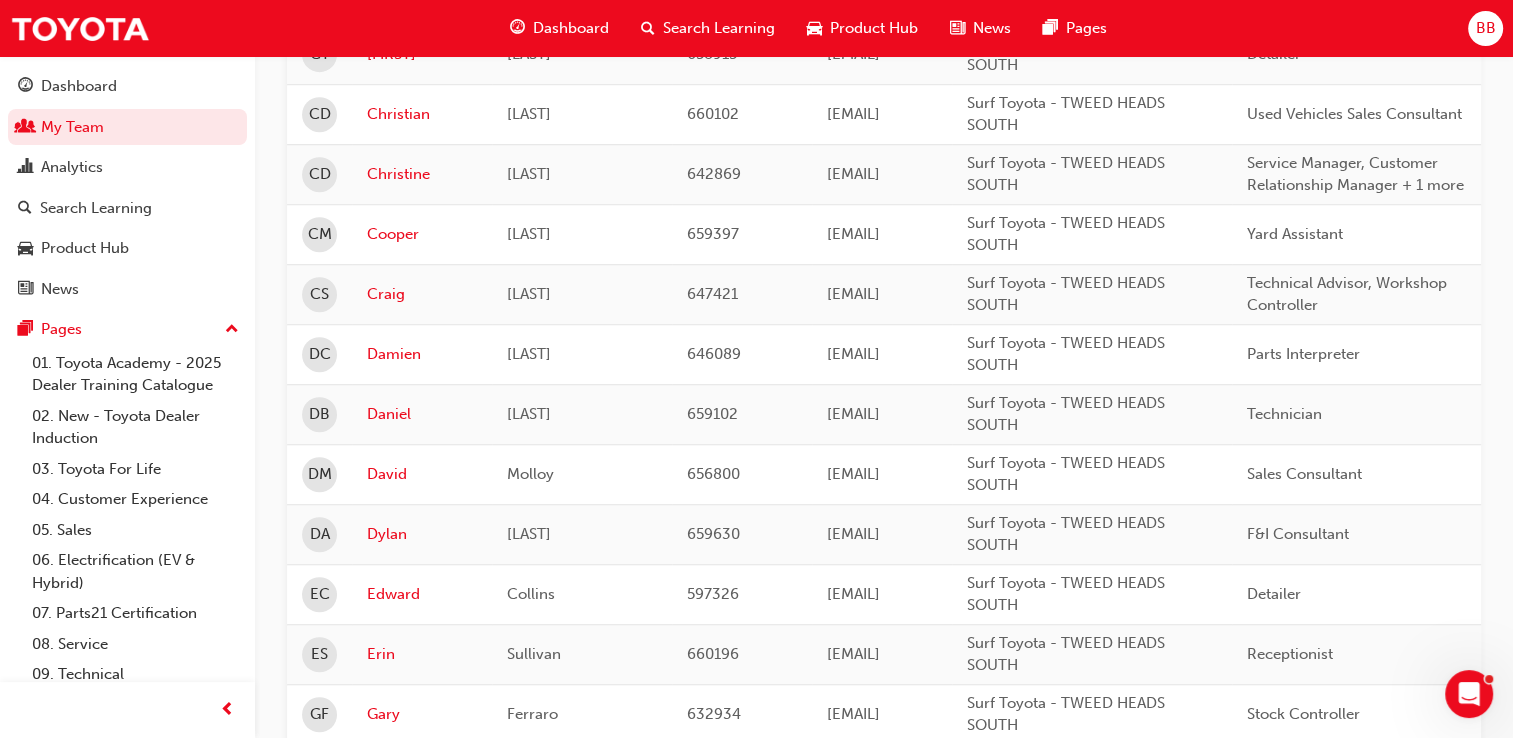 scroll, scrollTop: 1519, scrollLeft: 0, axis: vertical 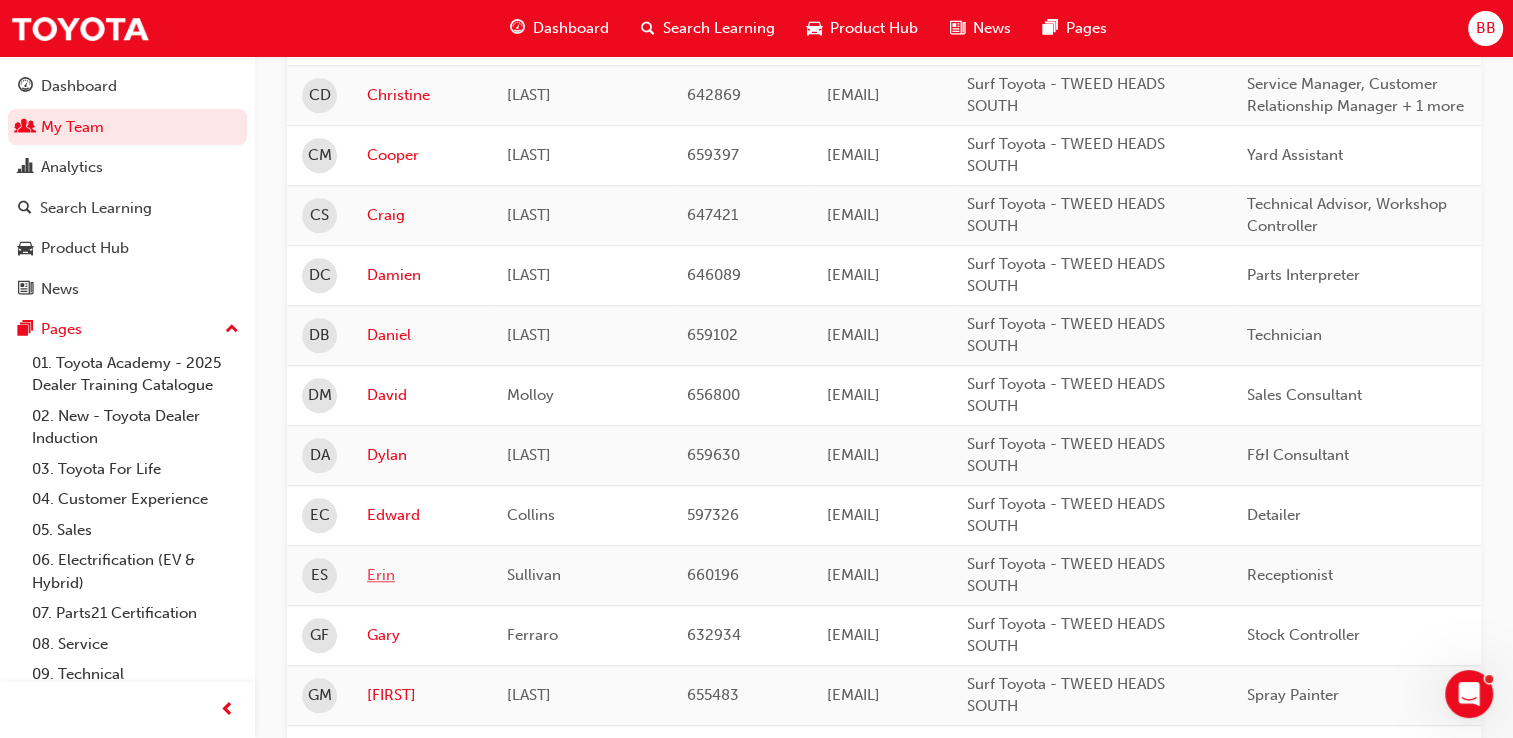 click on "Erin" at bounding box center [422, 575] 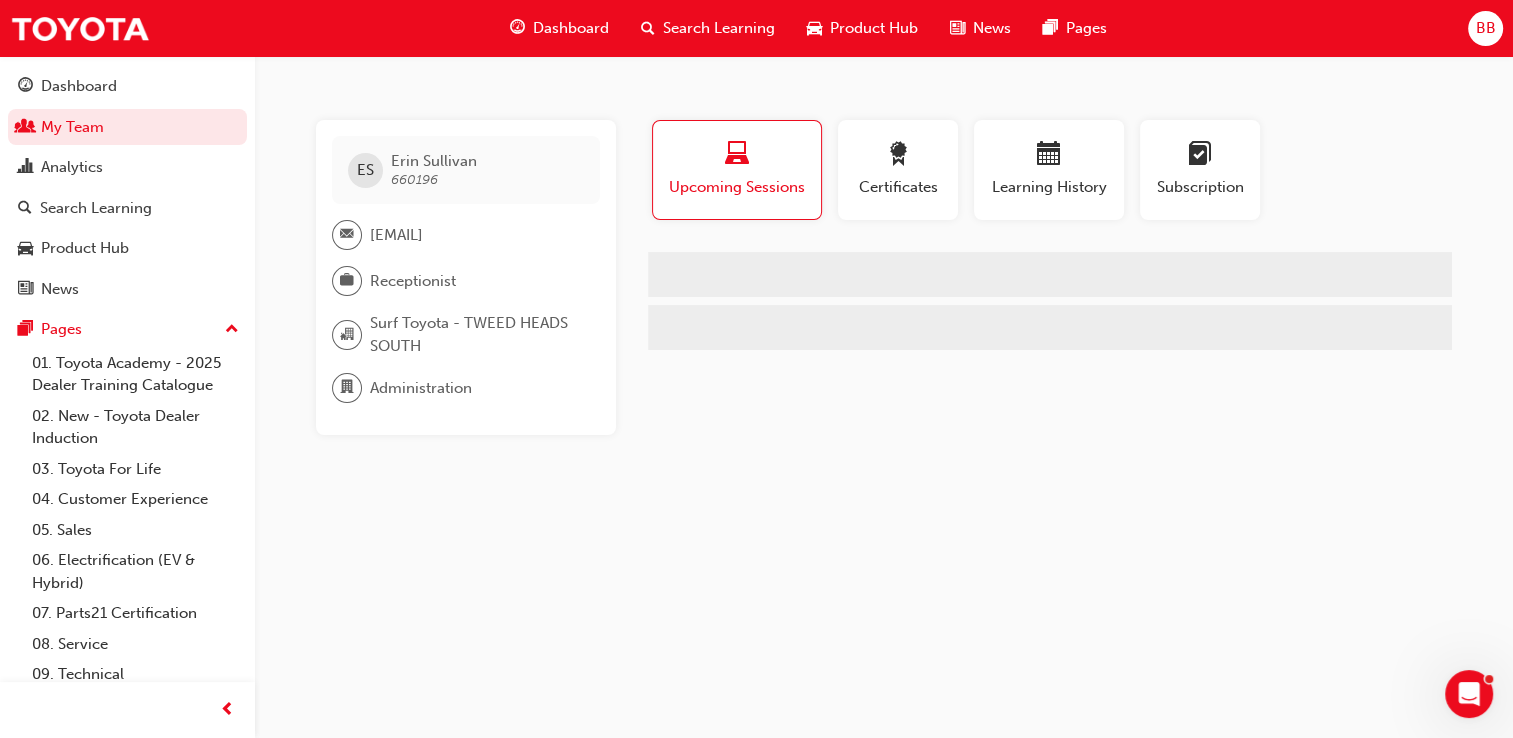 scroll, scrollTop: 0, scrollLeft: 0, axis: both 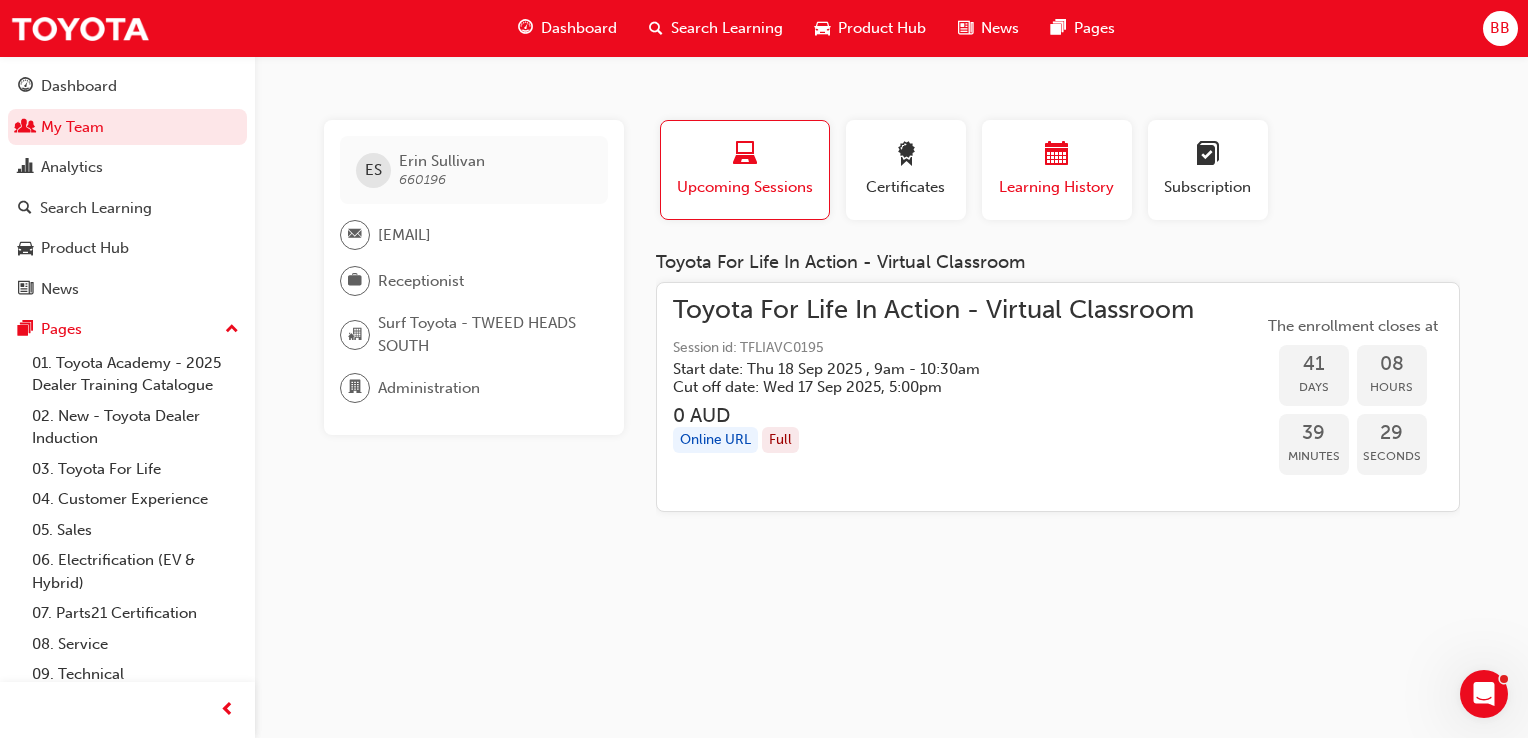 click on "Learning History" at bounding box center [1057, 187] 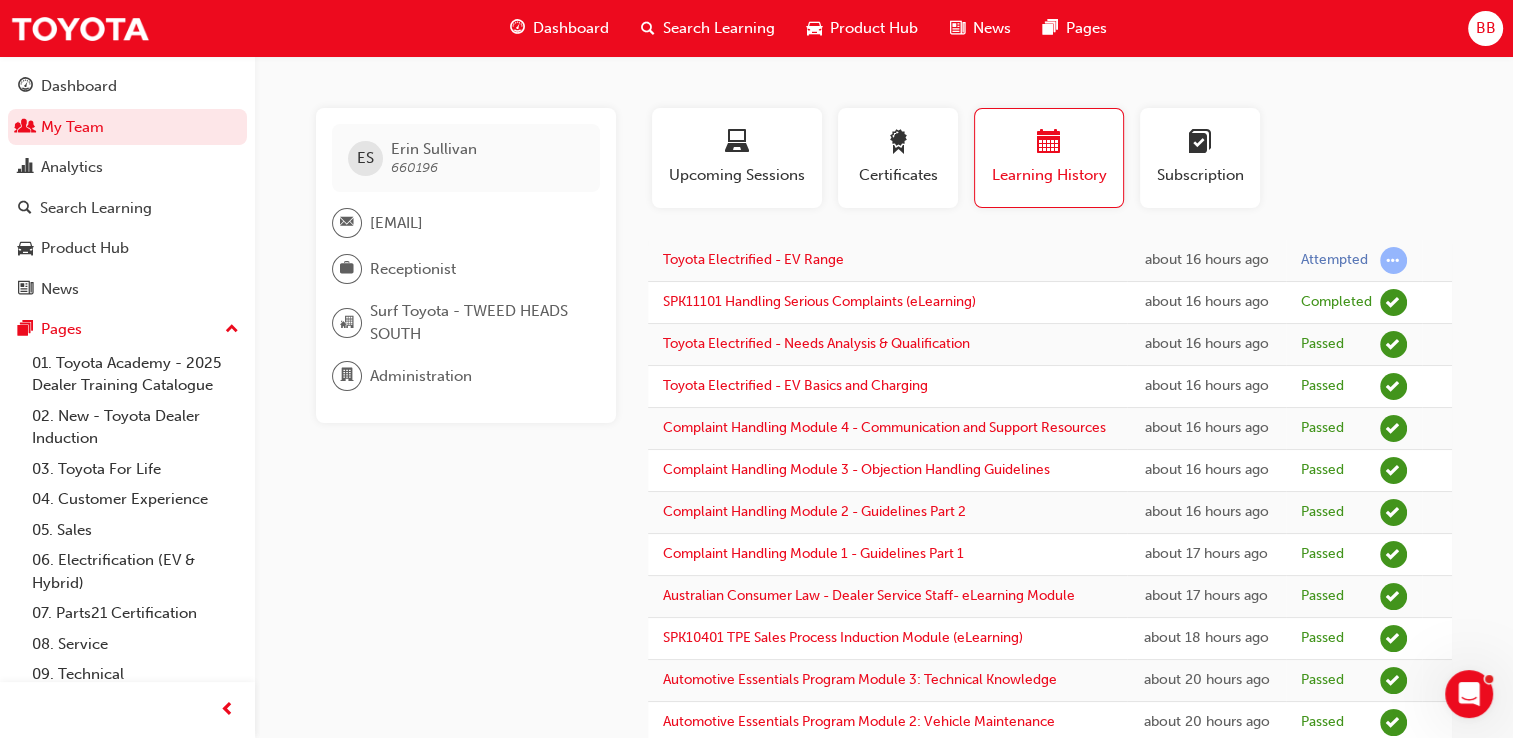 scroll, scrollTop: 0, scrollLeft: 0, axis: both 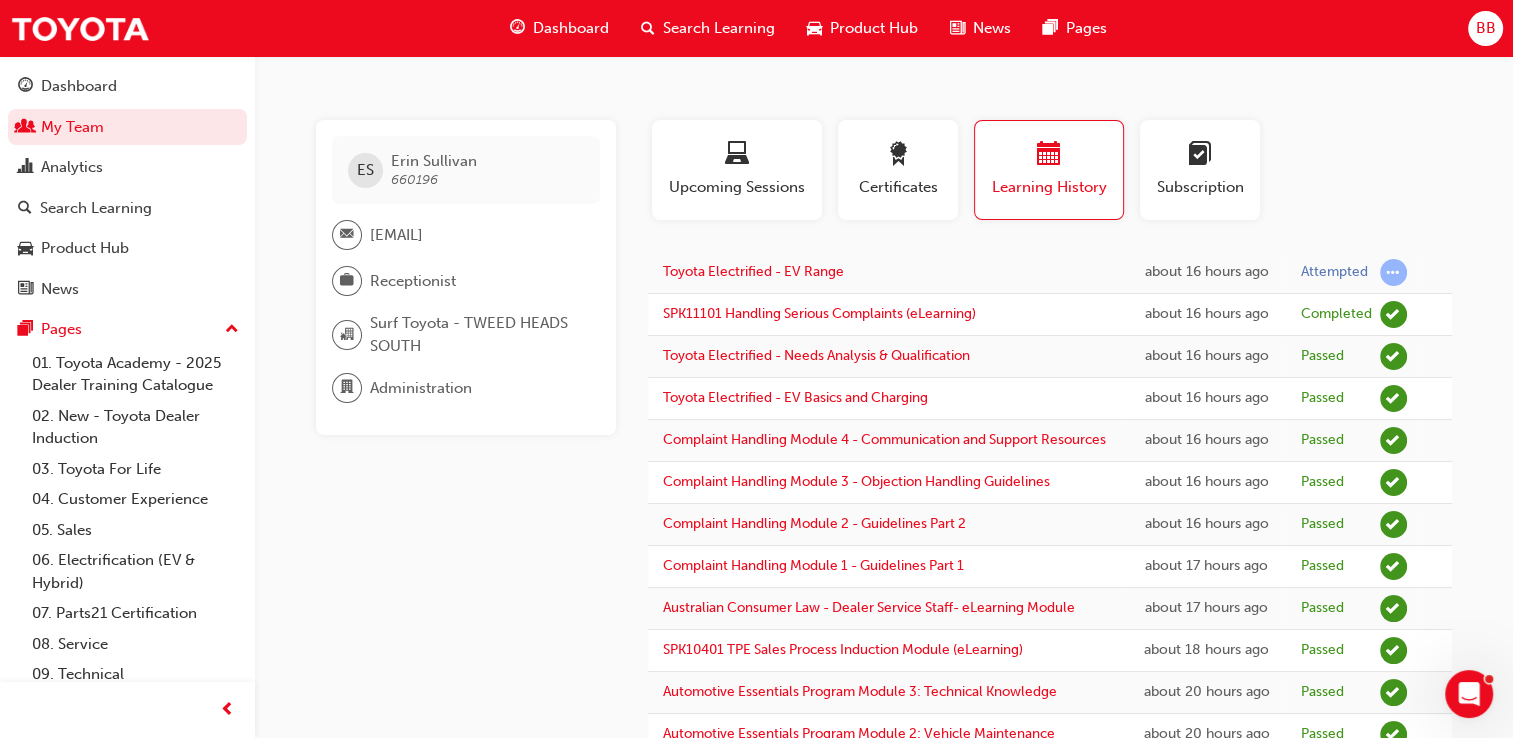 click on "Toyota Electrified - EV Range" at bounding box center [887, 273] 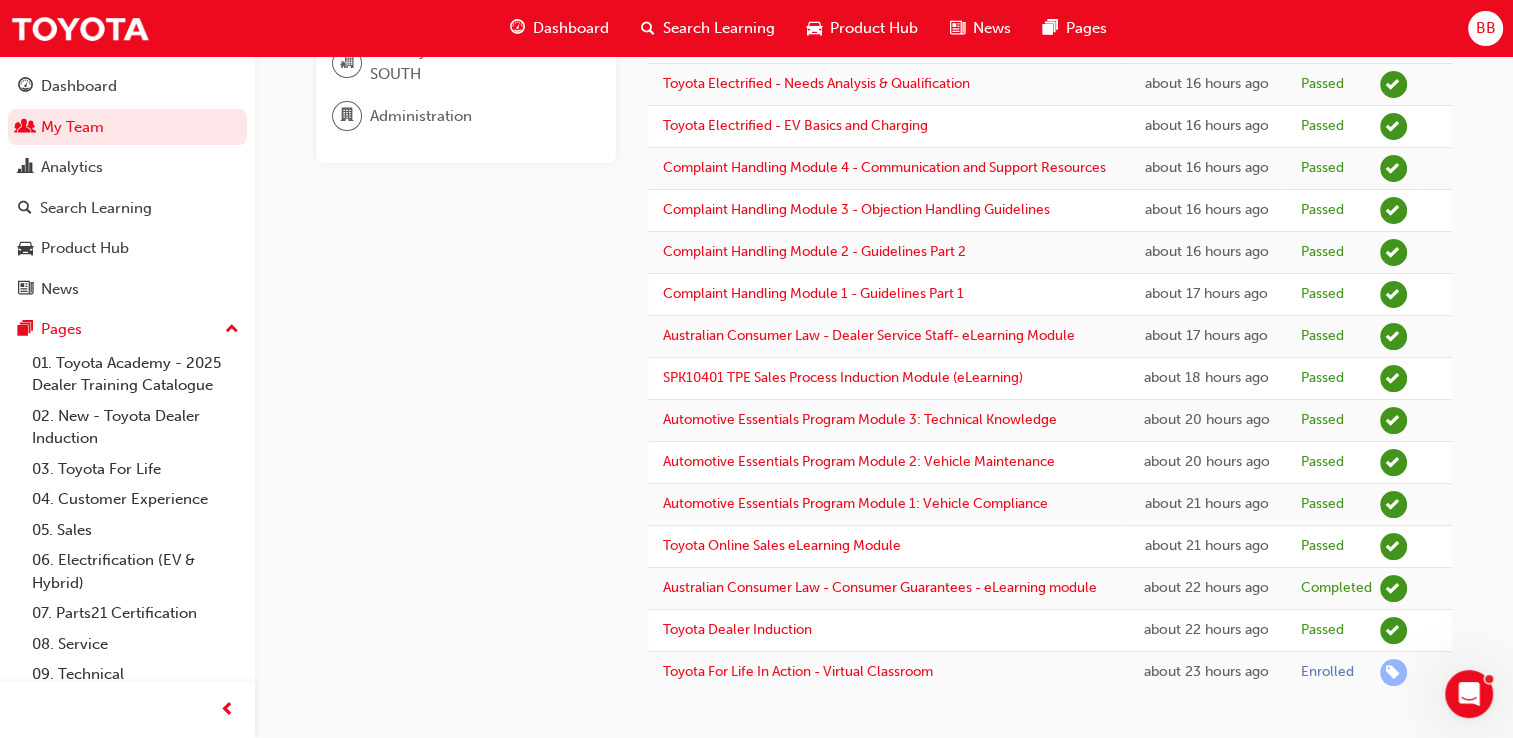 scroll, scrollTop: 273, scrollLeft: 0, axis: vertical 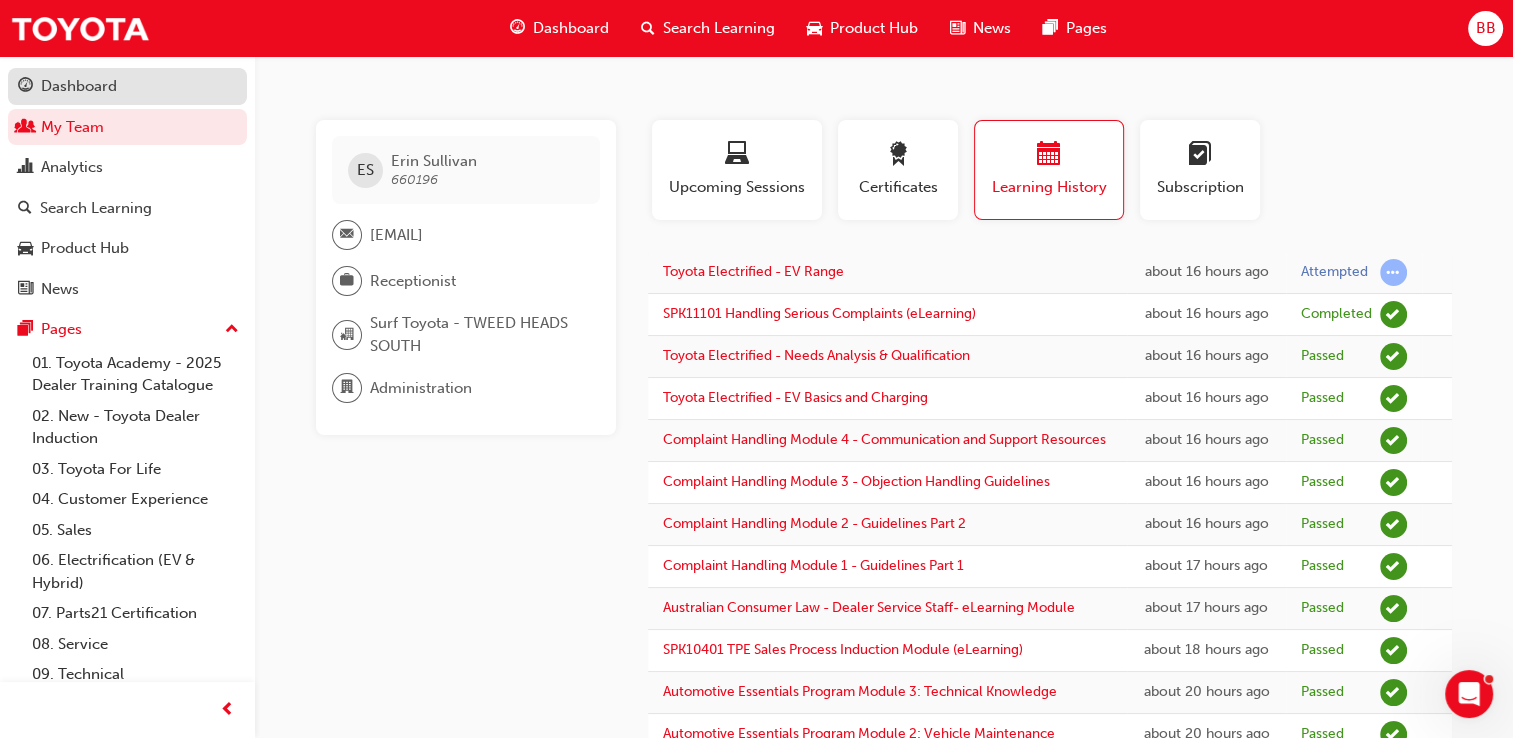 click on "Dashboard" at bounding box center (79, 86) 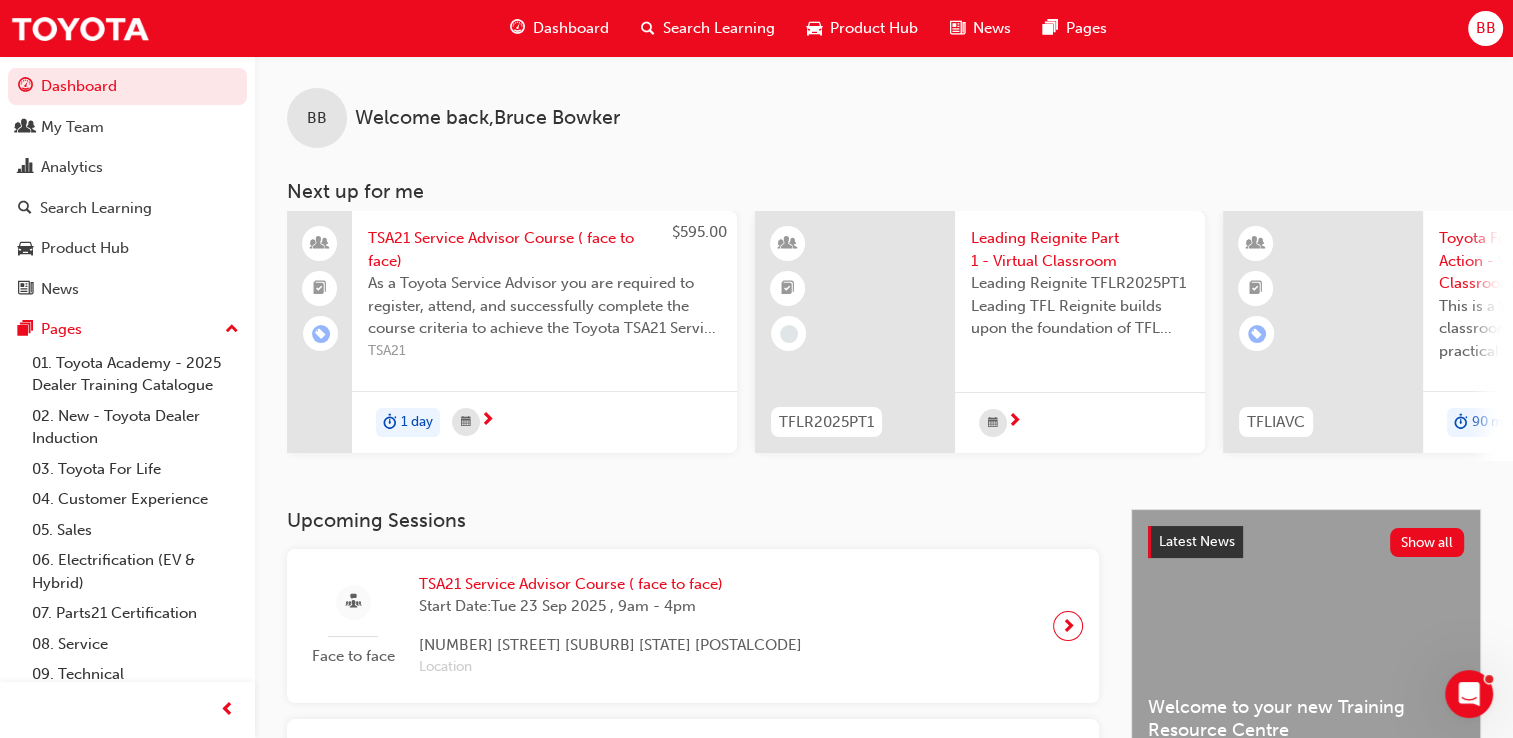 click on "BB" at bounding box center (1485, 28) 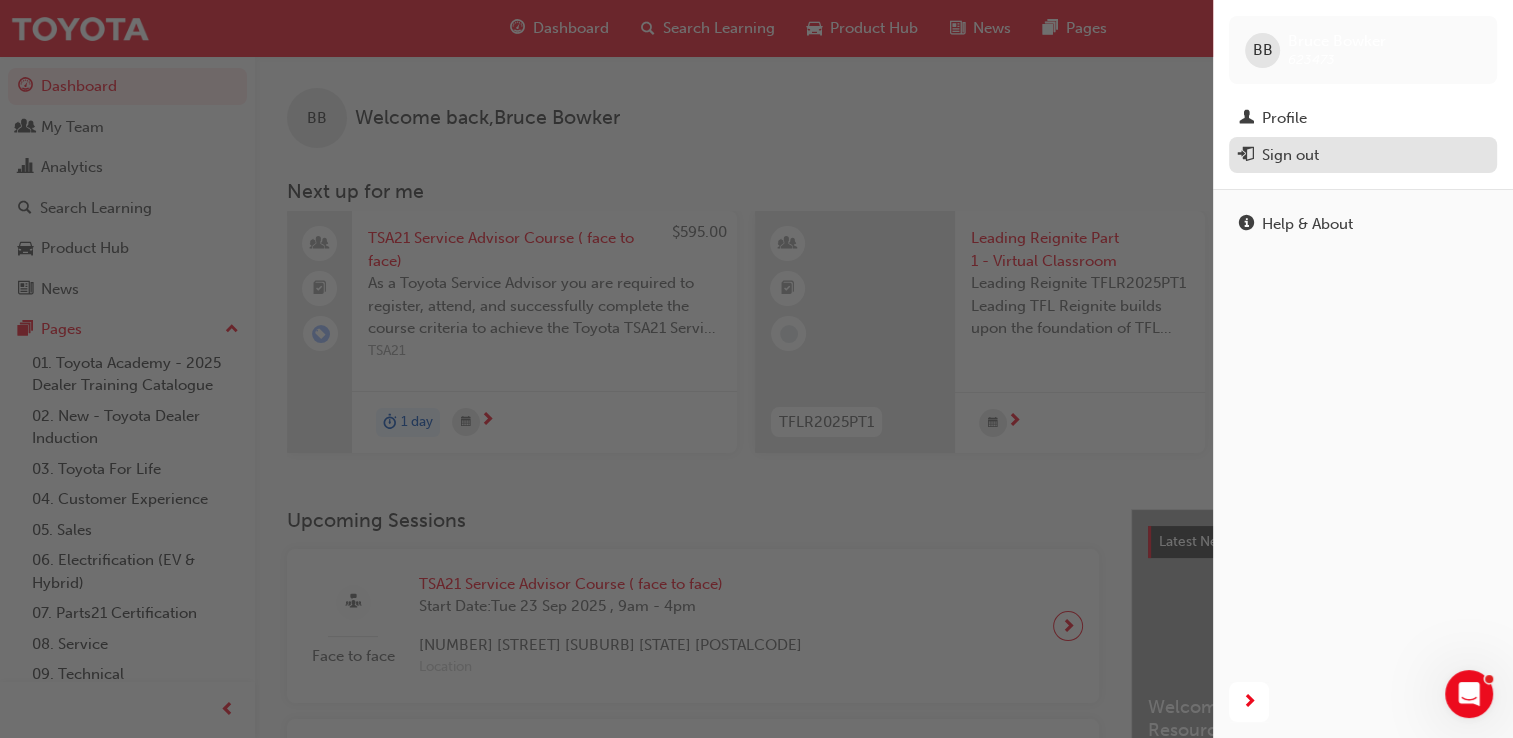 click on "Sign out" at bounding box center (1290, 155) 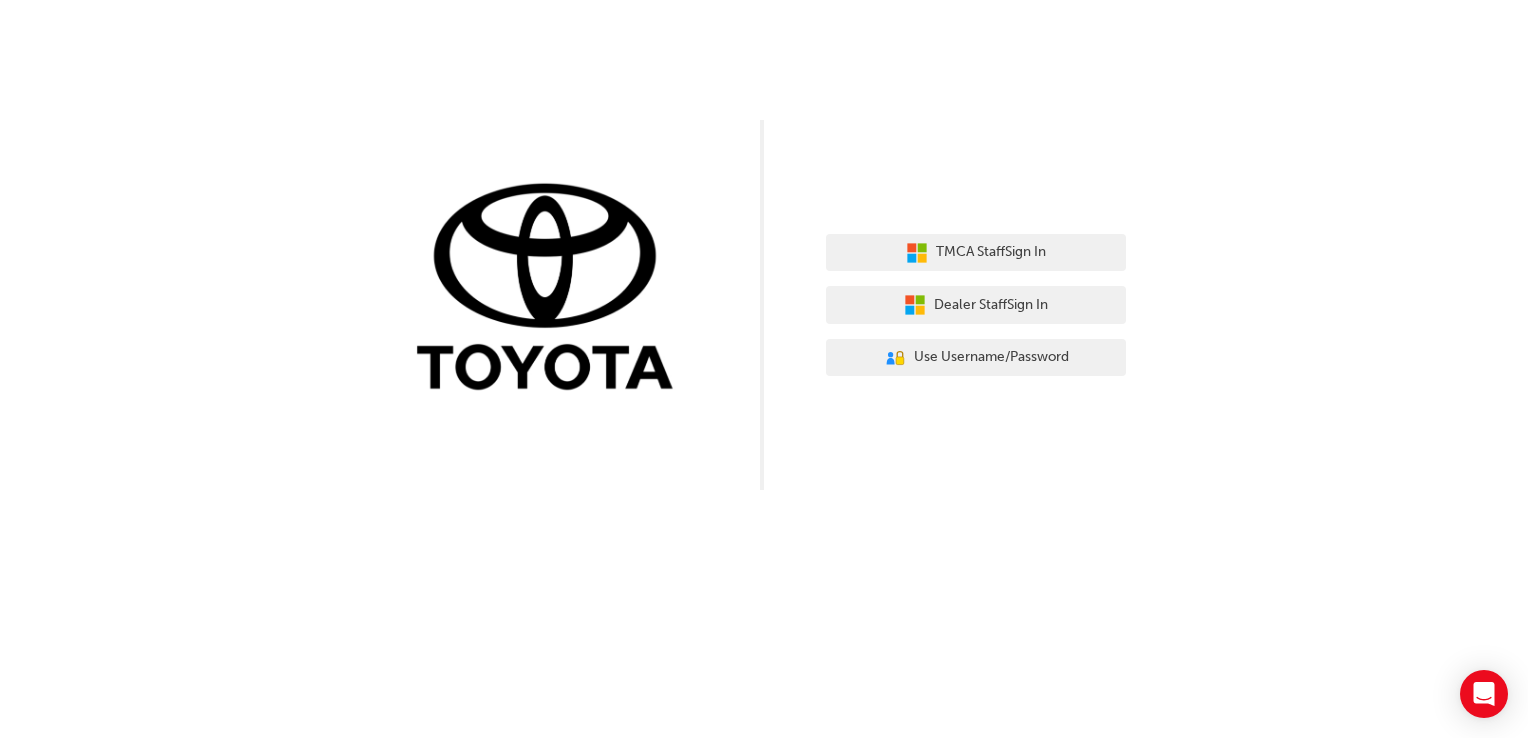 scroll, scrollTop: 0, scrollLeft: 0, axis: both 